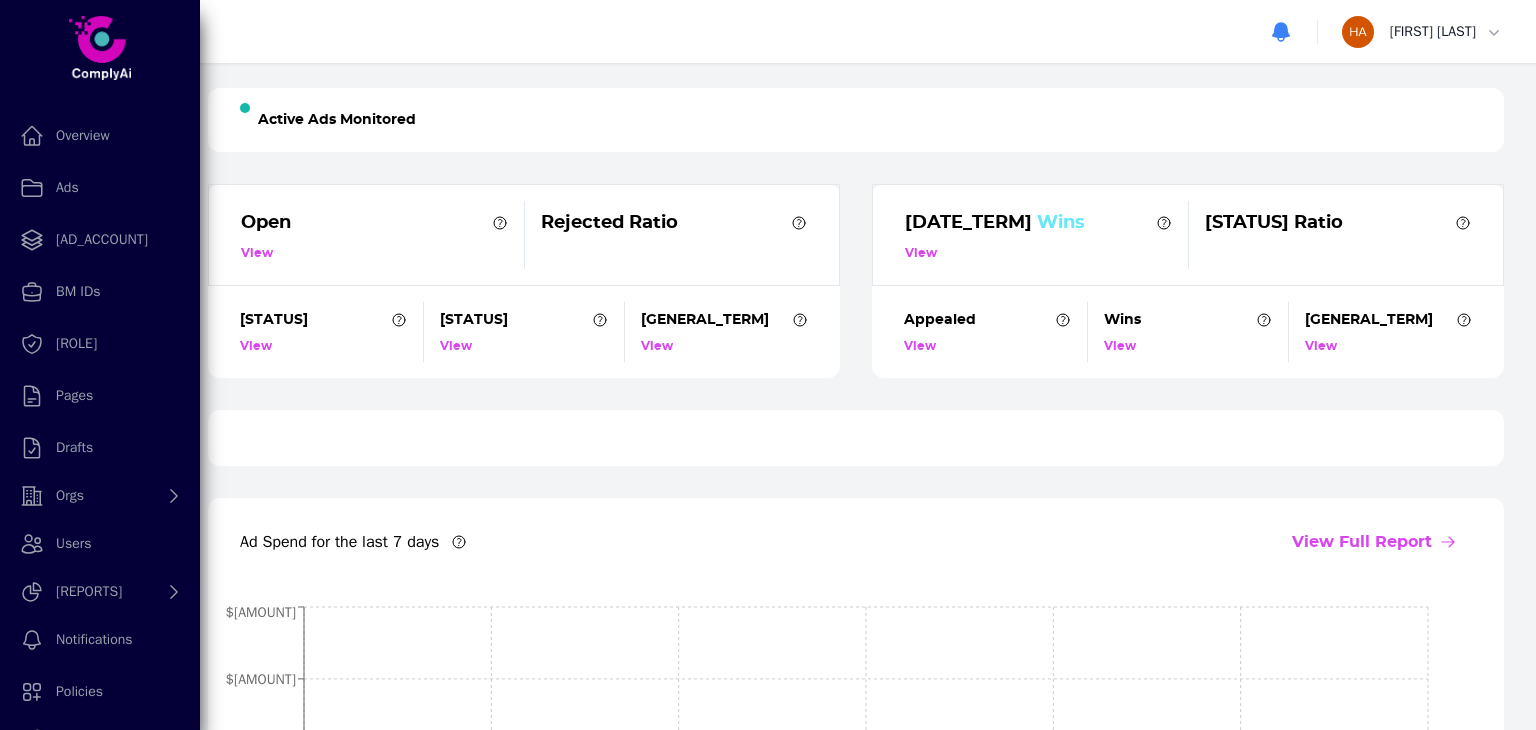 scroll, scrollTop: 0, scrollLeft: 0, axis: both 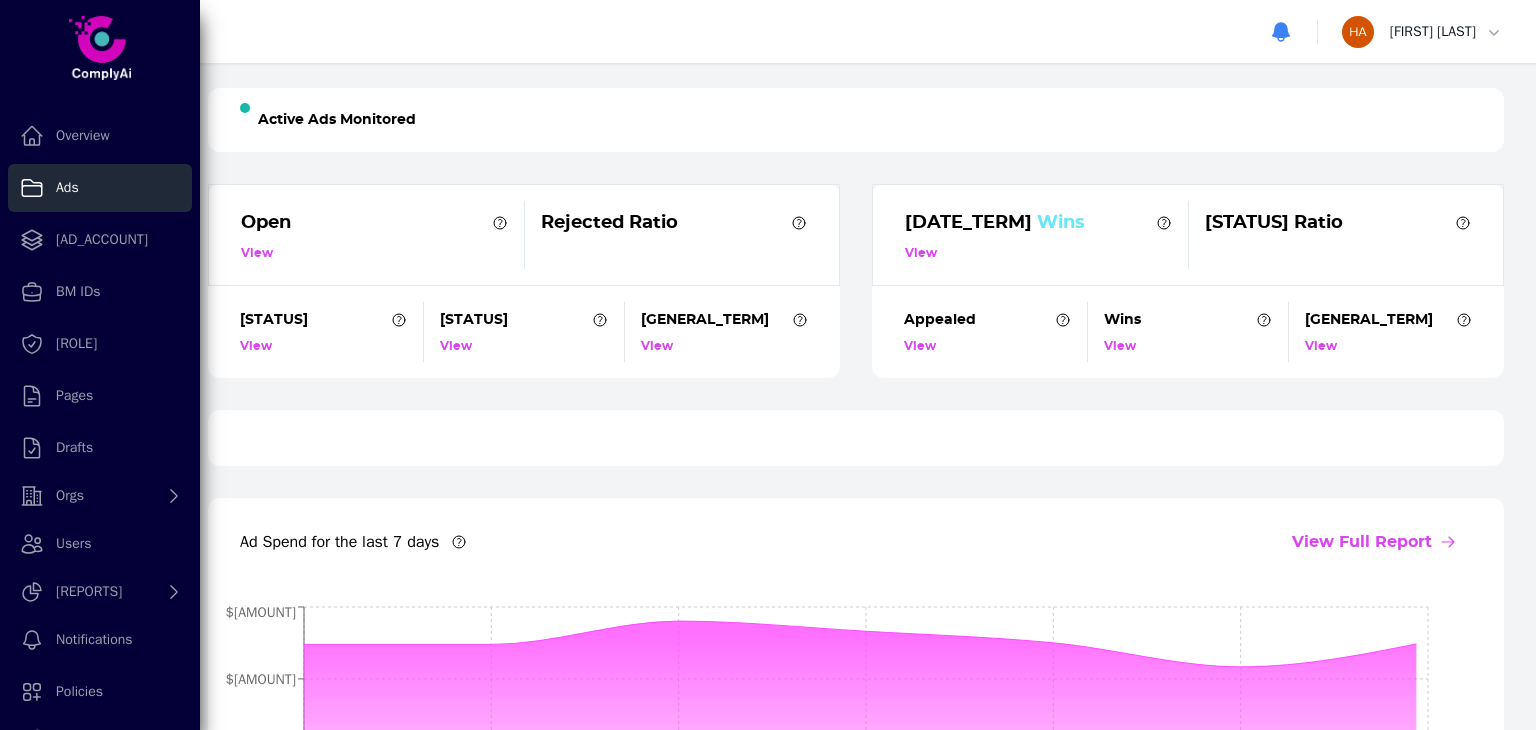 click on "Ads" at bounding box center (100, 188) 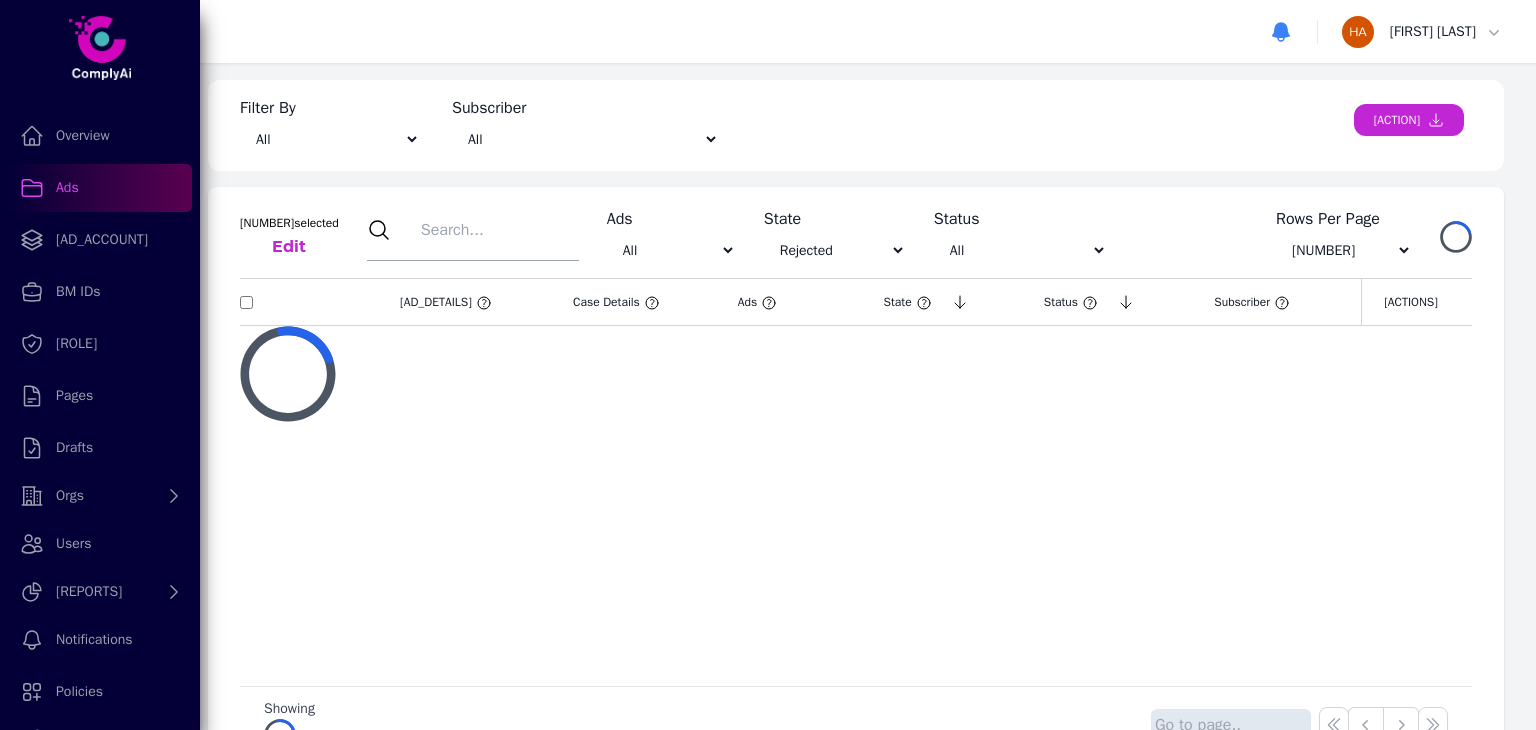click at bounding box center (497, 230) 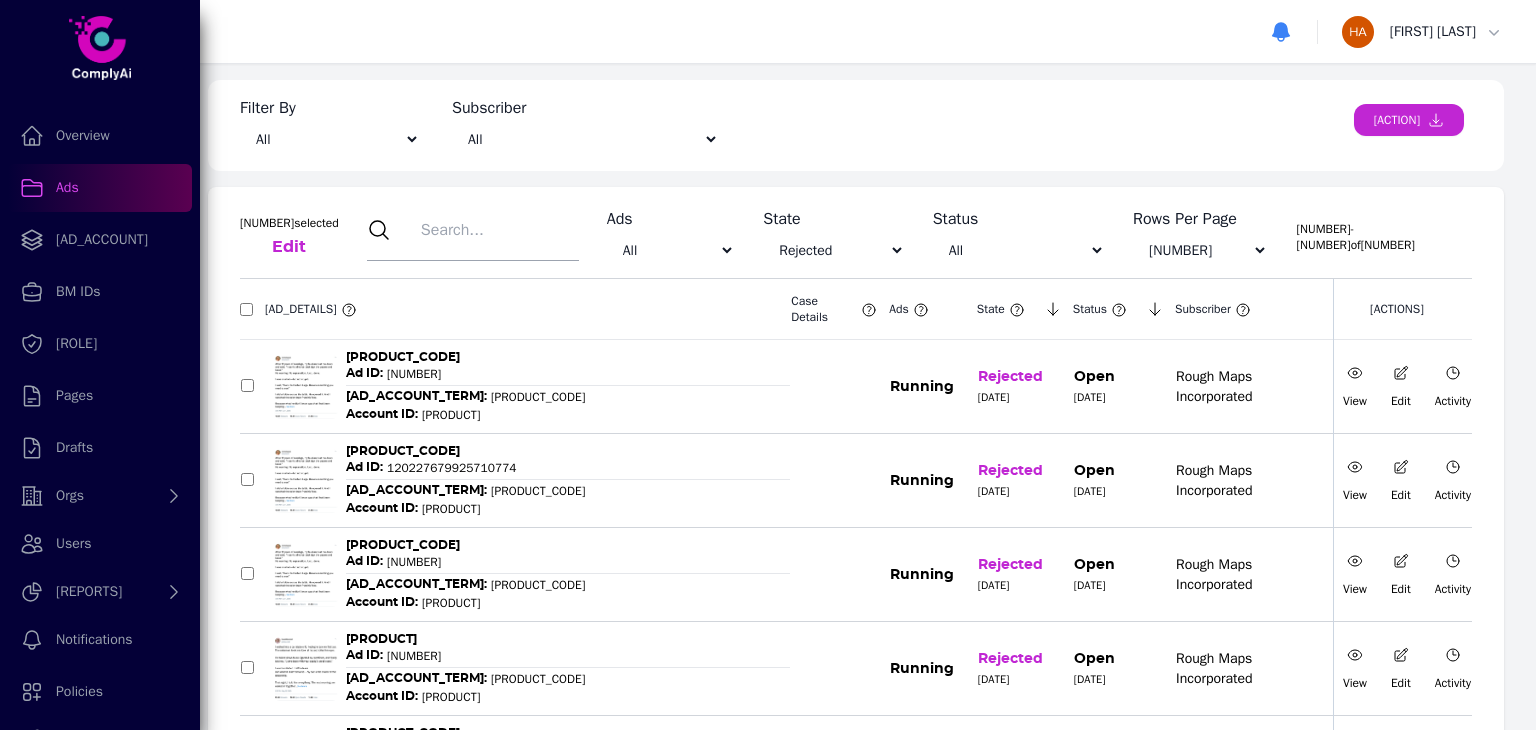 paste on "[NUMBER]" 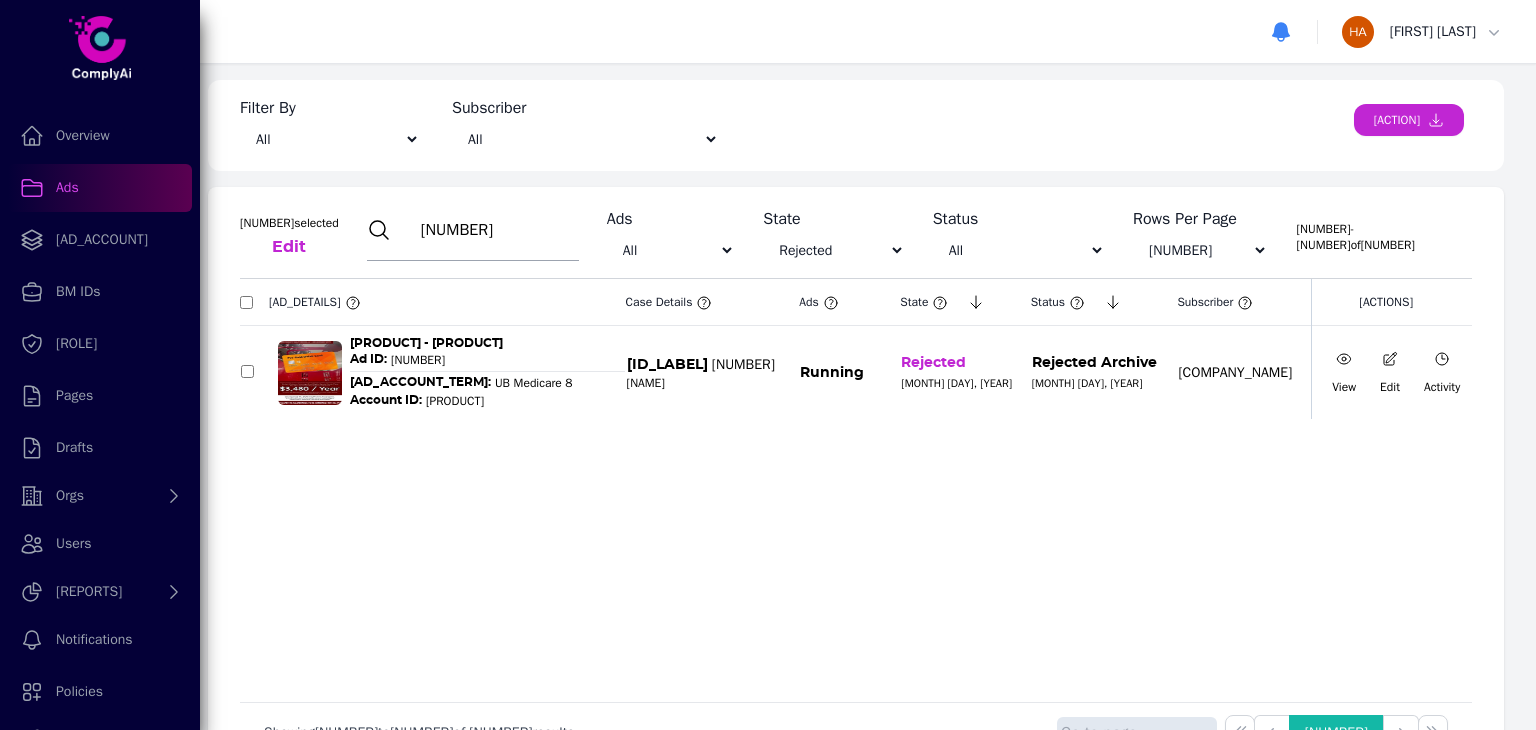 type on "[NUMBER]" 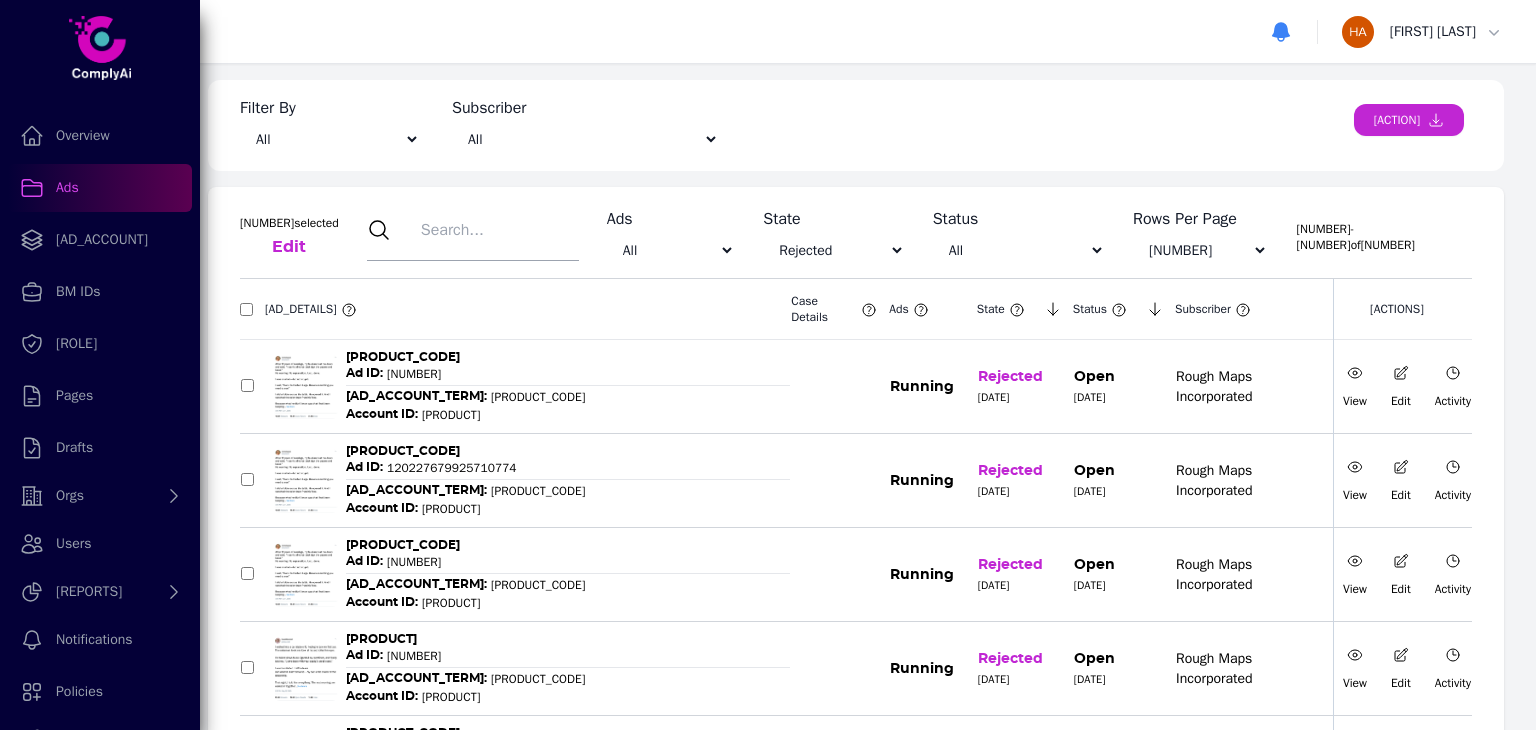 paste on "[NUMBER]" 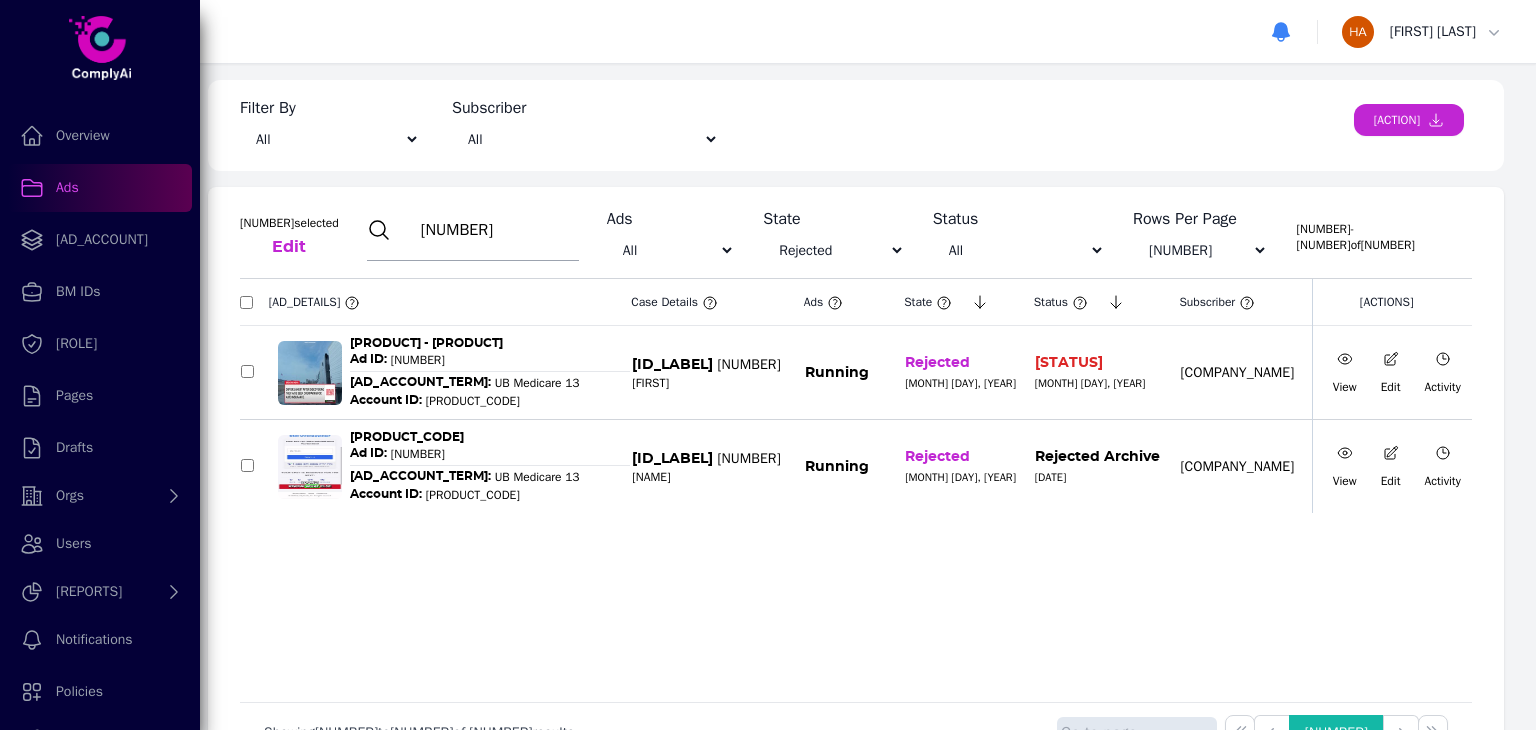 type on "[NUMBER]" 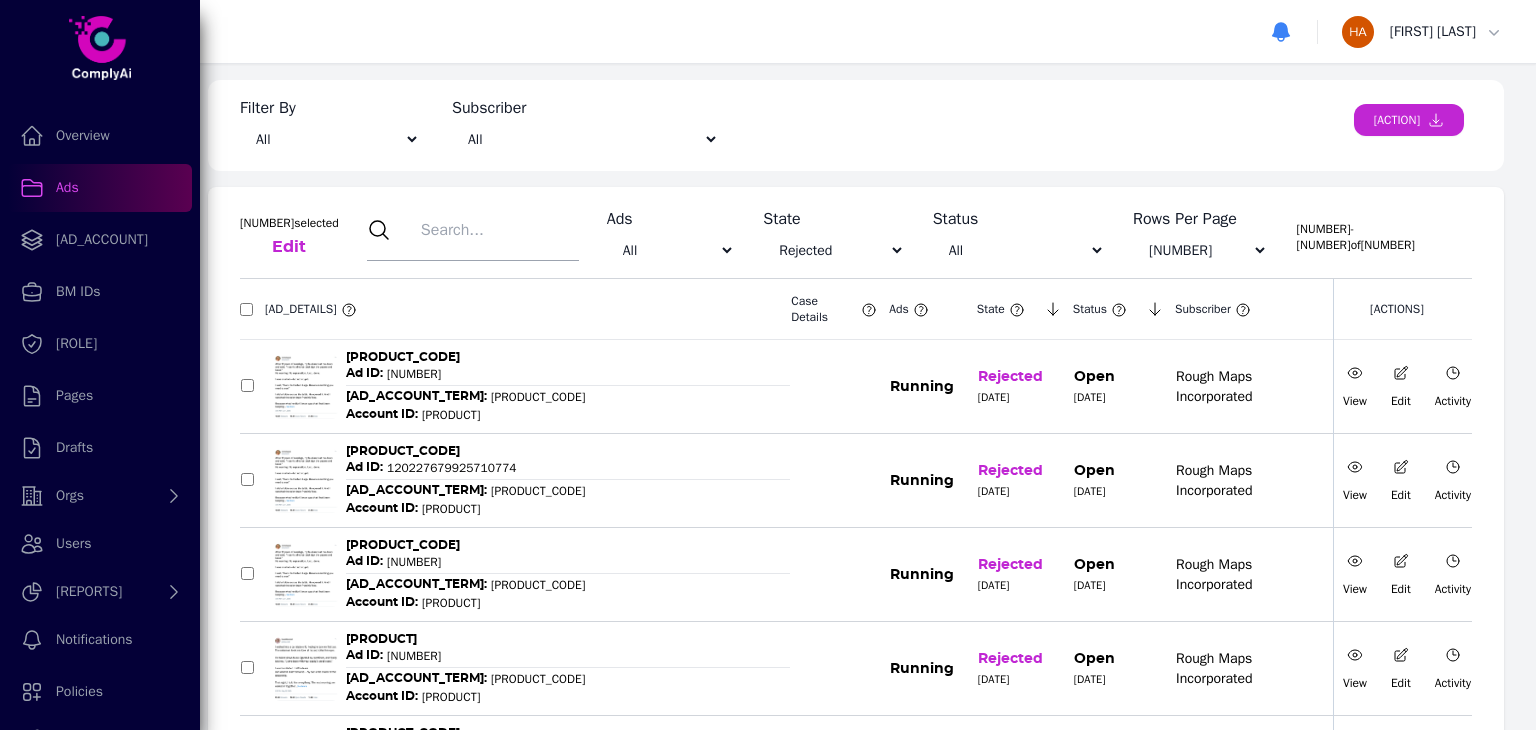 paste on "[NUMBER]" 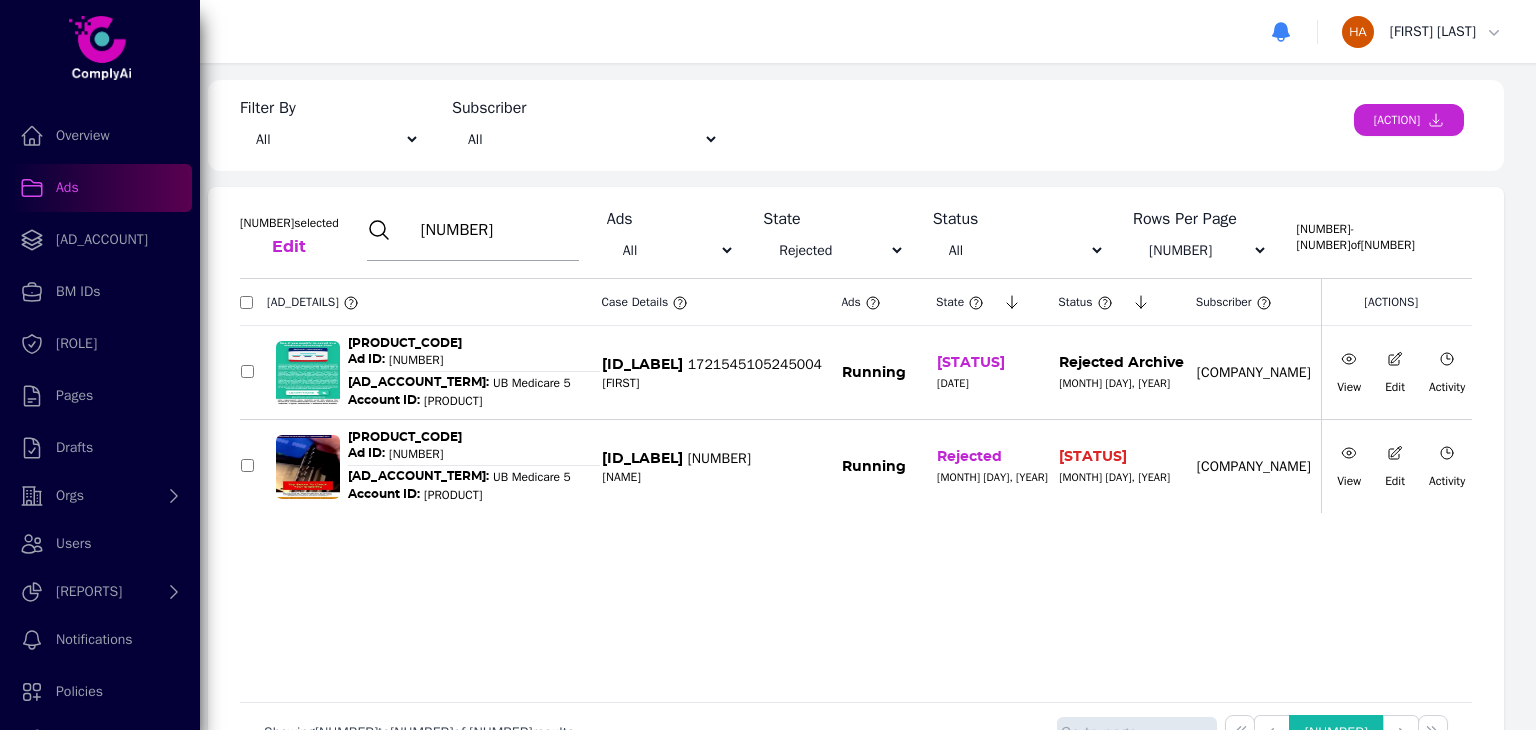 type on "[NUMBER]" 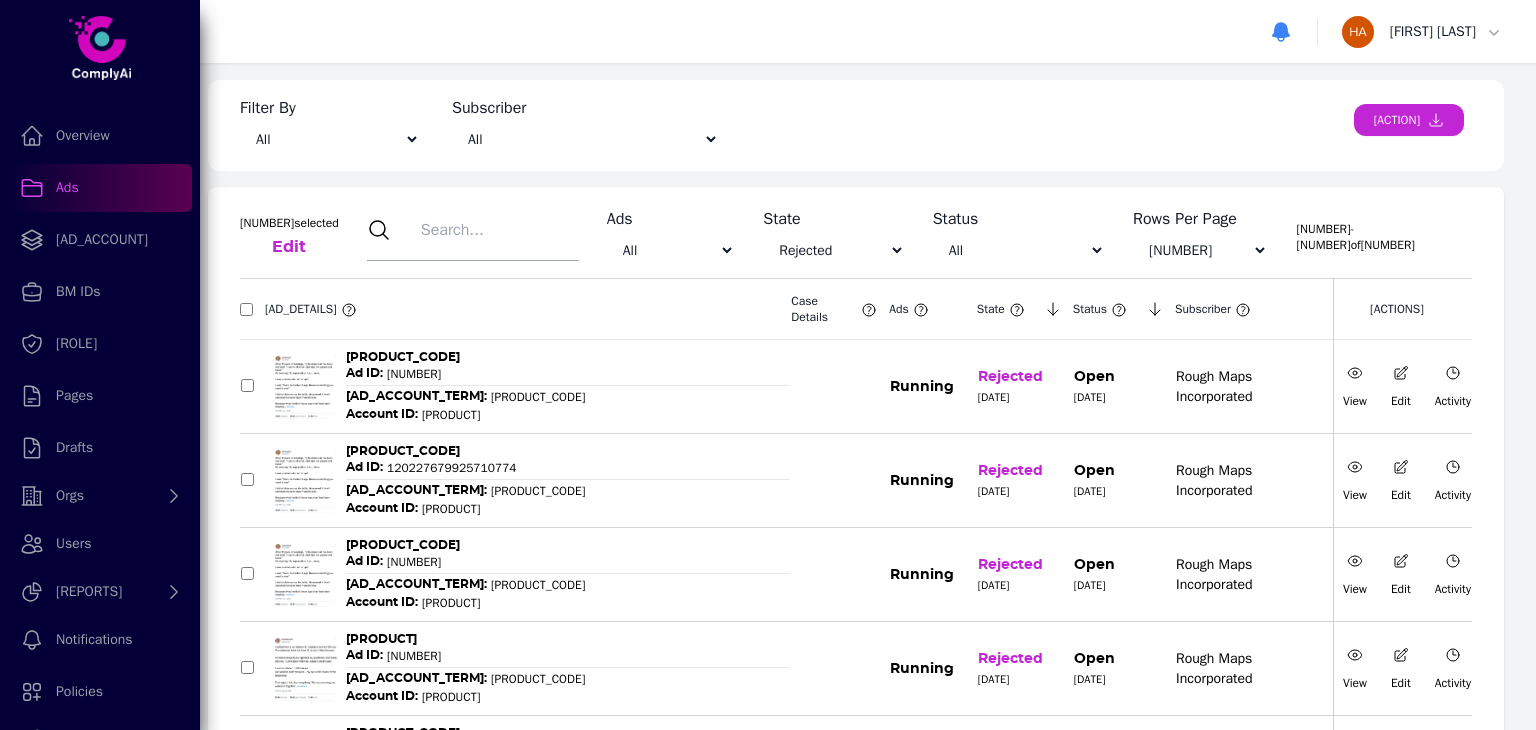 paste on "[NUMBER]" 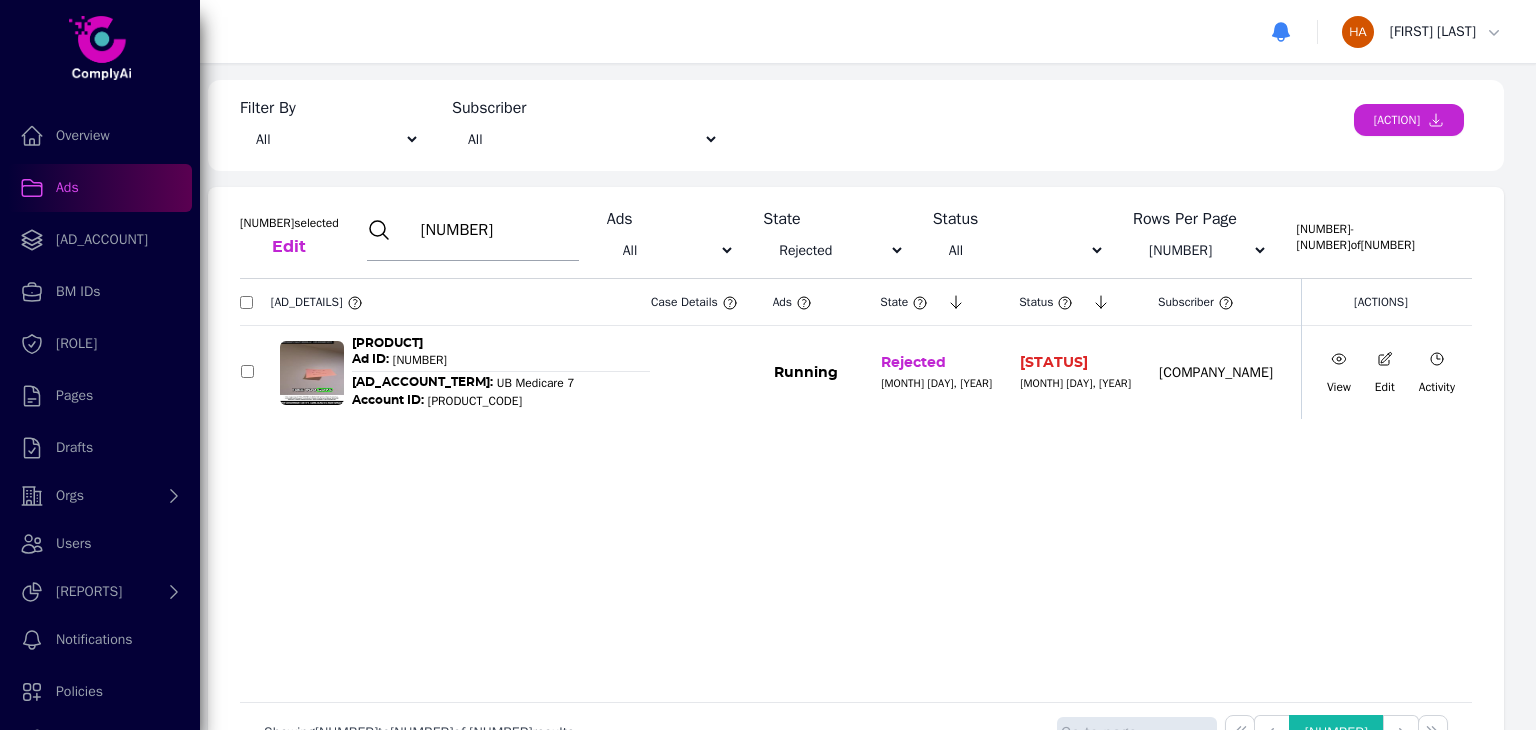 type on "[NUMBER]" 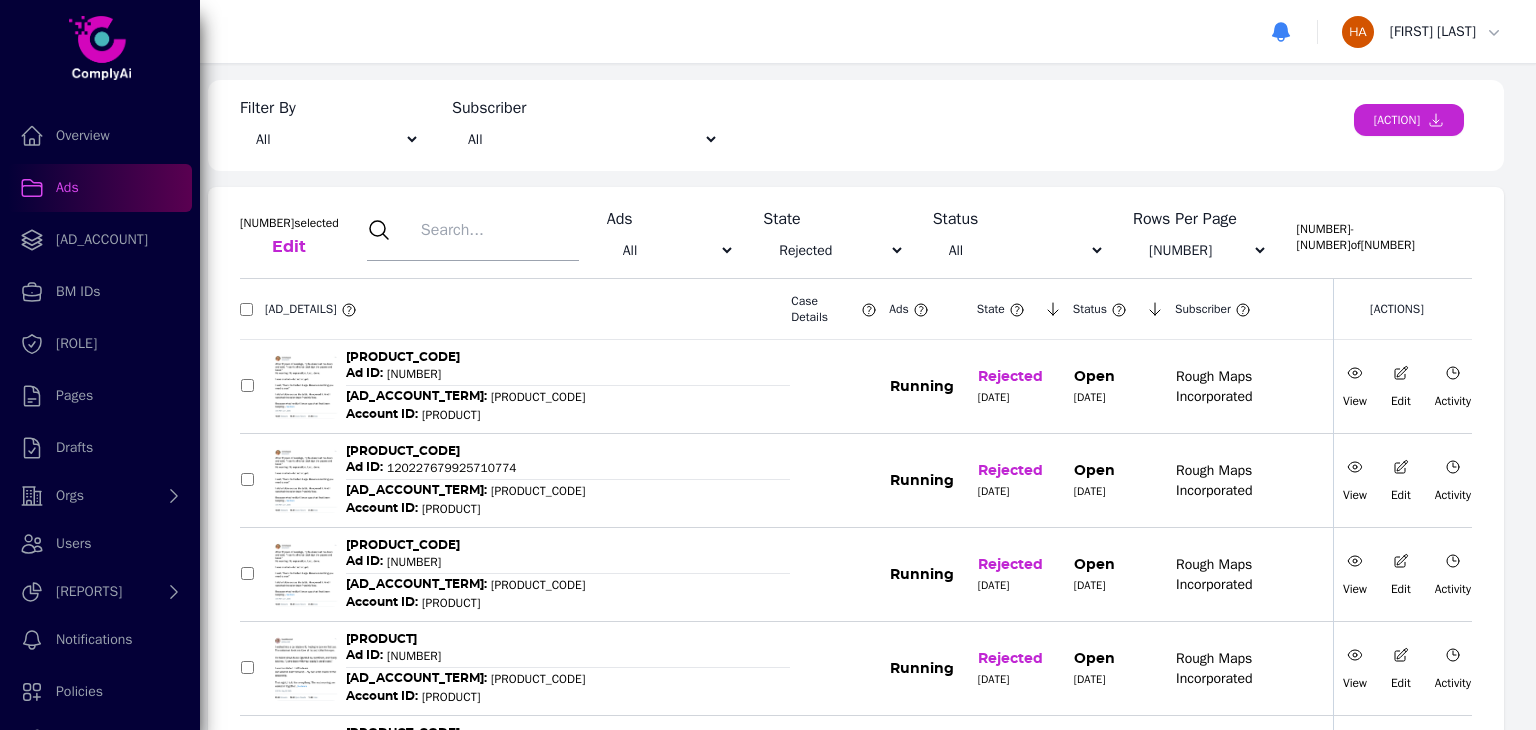 paste on "[NUMBER]" 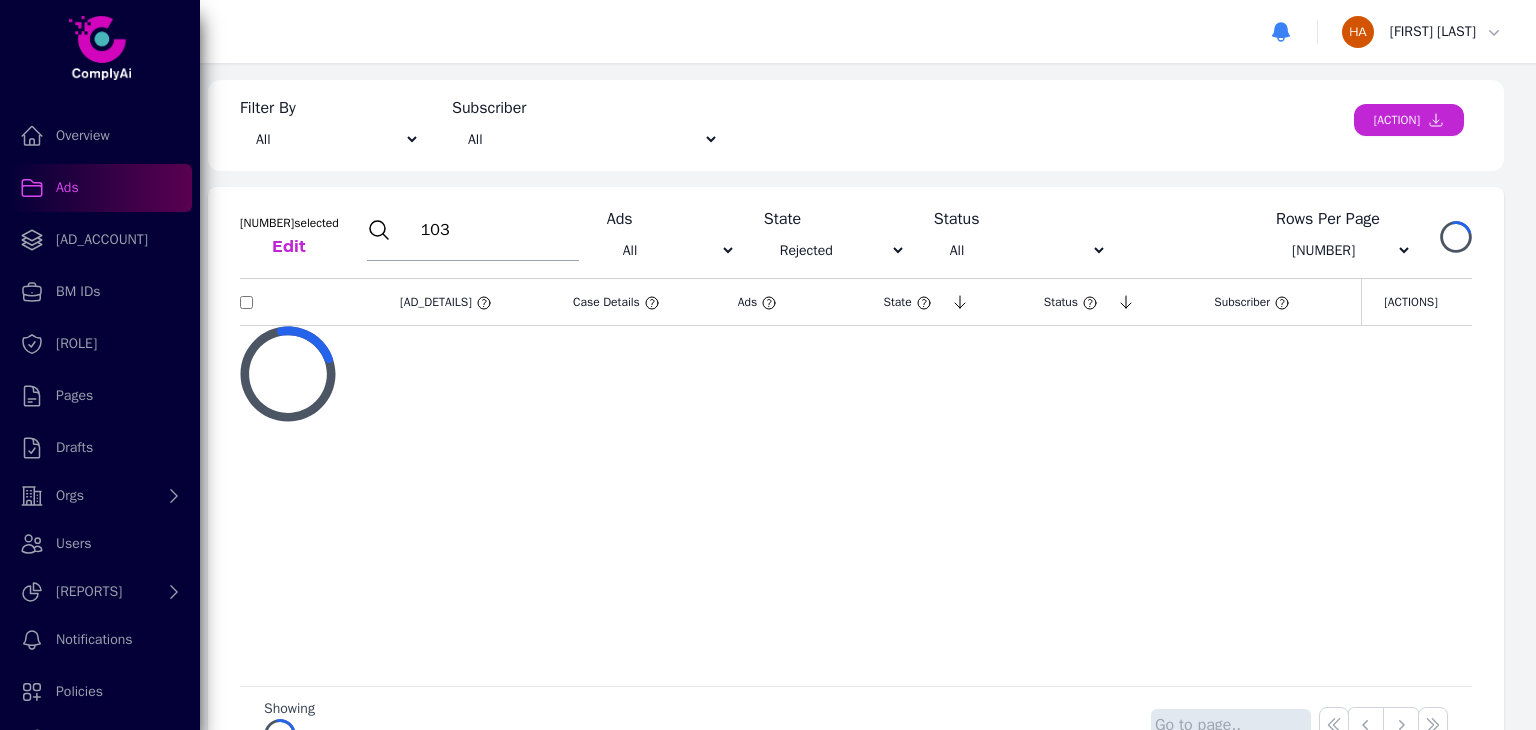 type on "[NUMBER]" 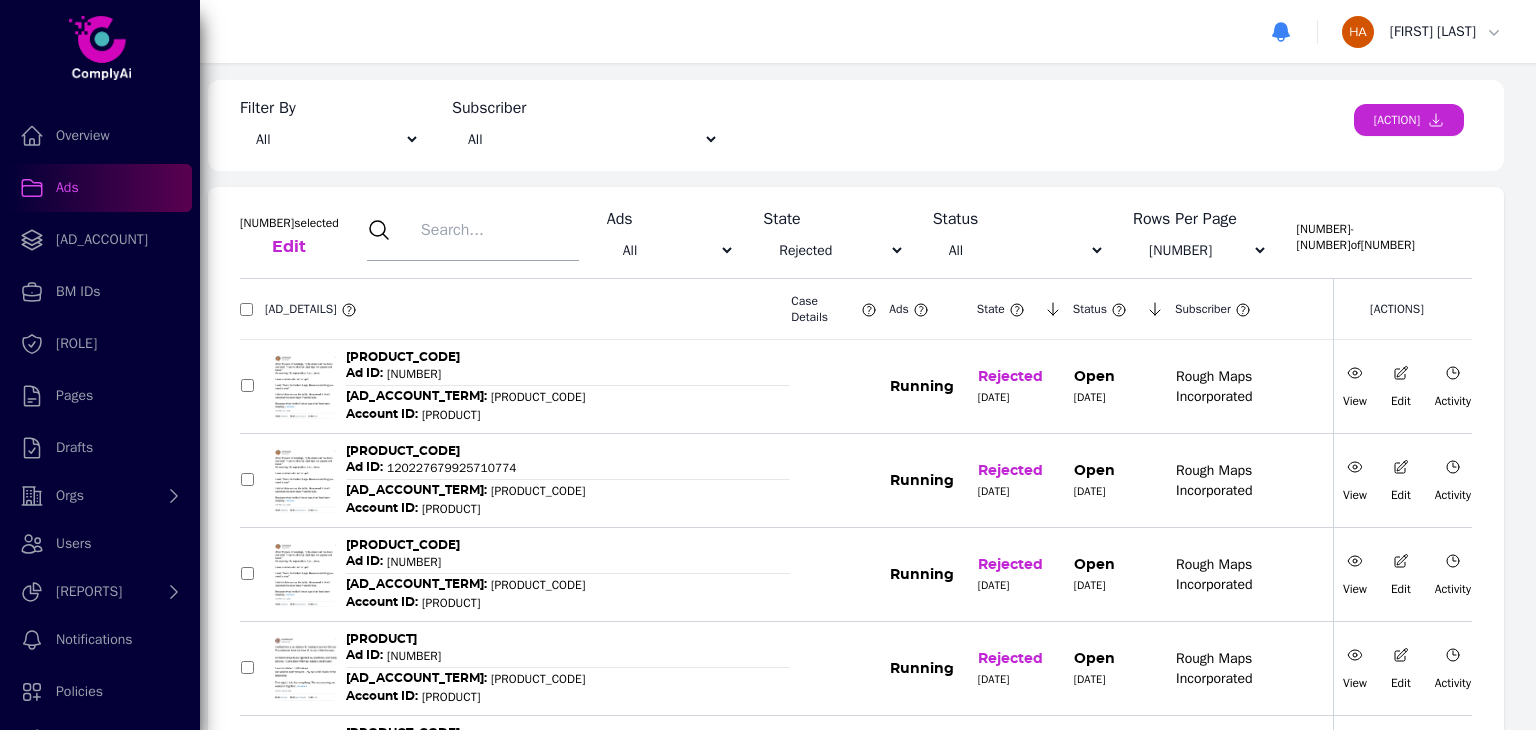 paste on "[NUMBER]" 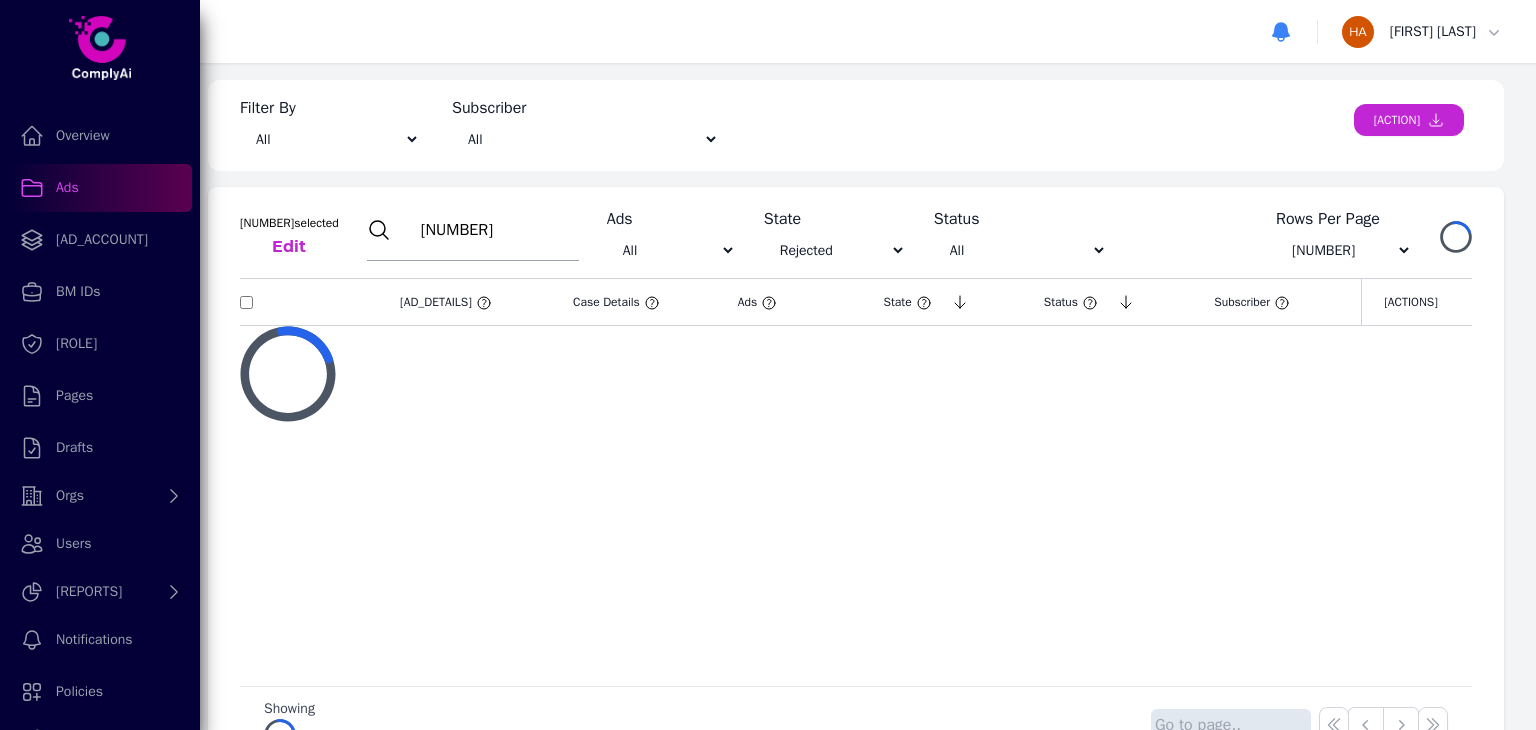 type on "[NUMBER]" 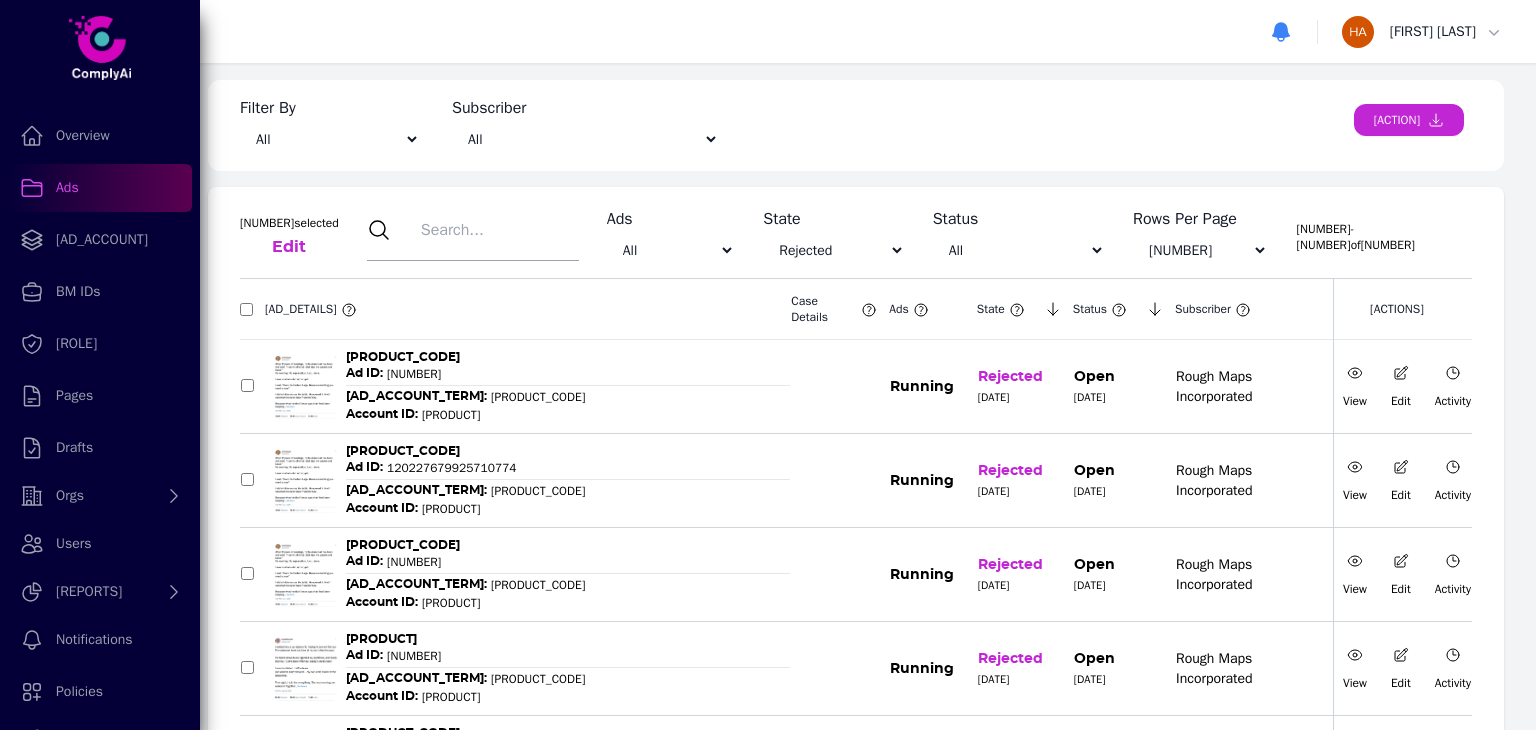 paste on "[NUMBER]" 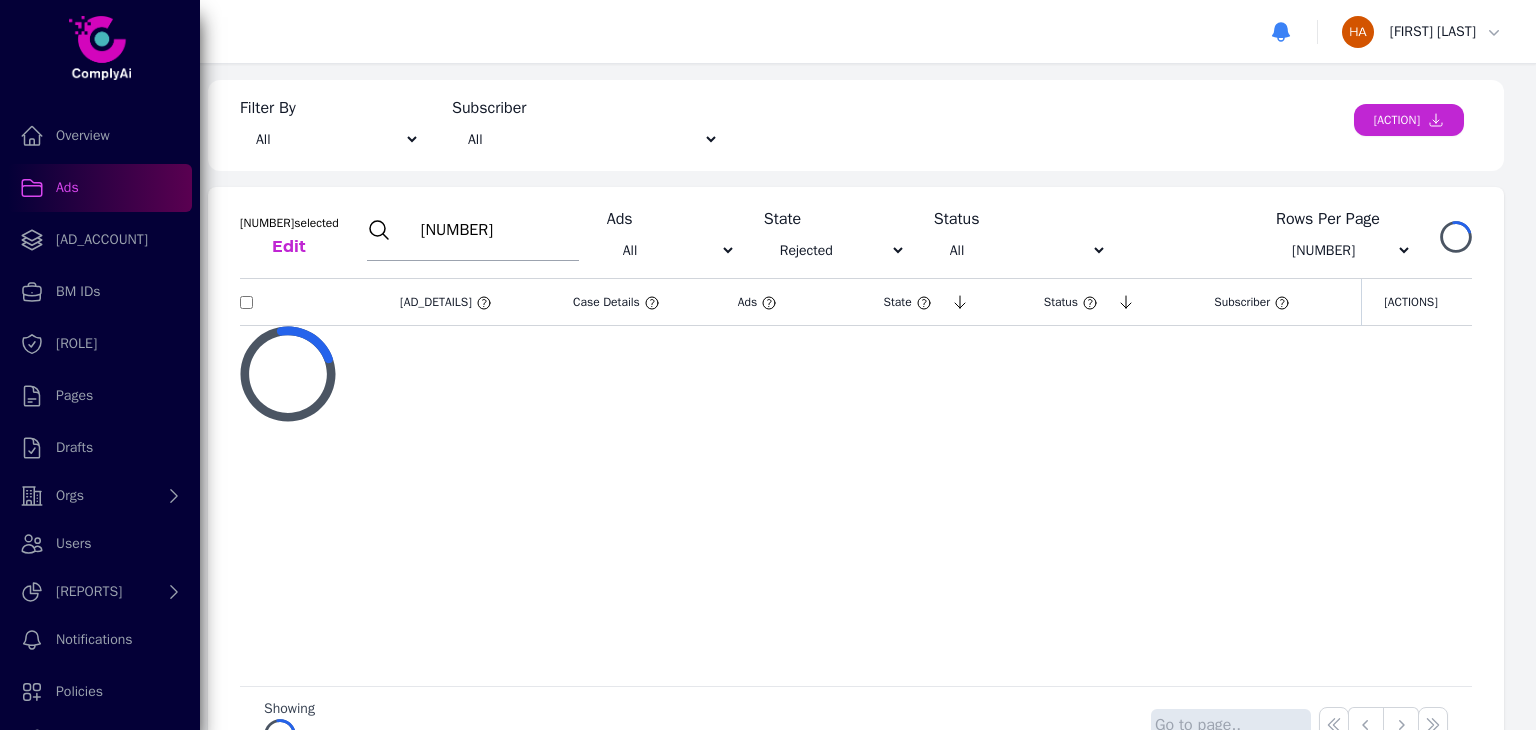 type on "[NUMBER]" 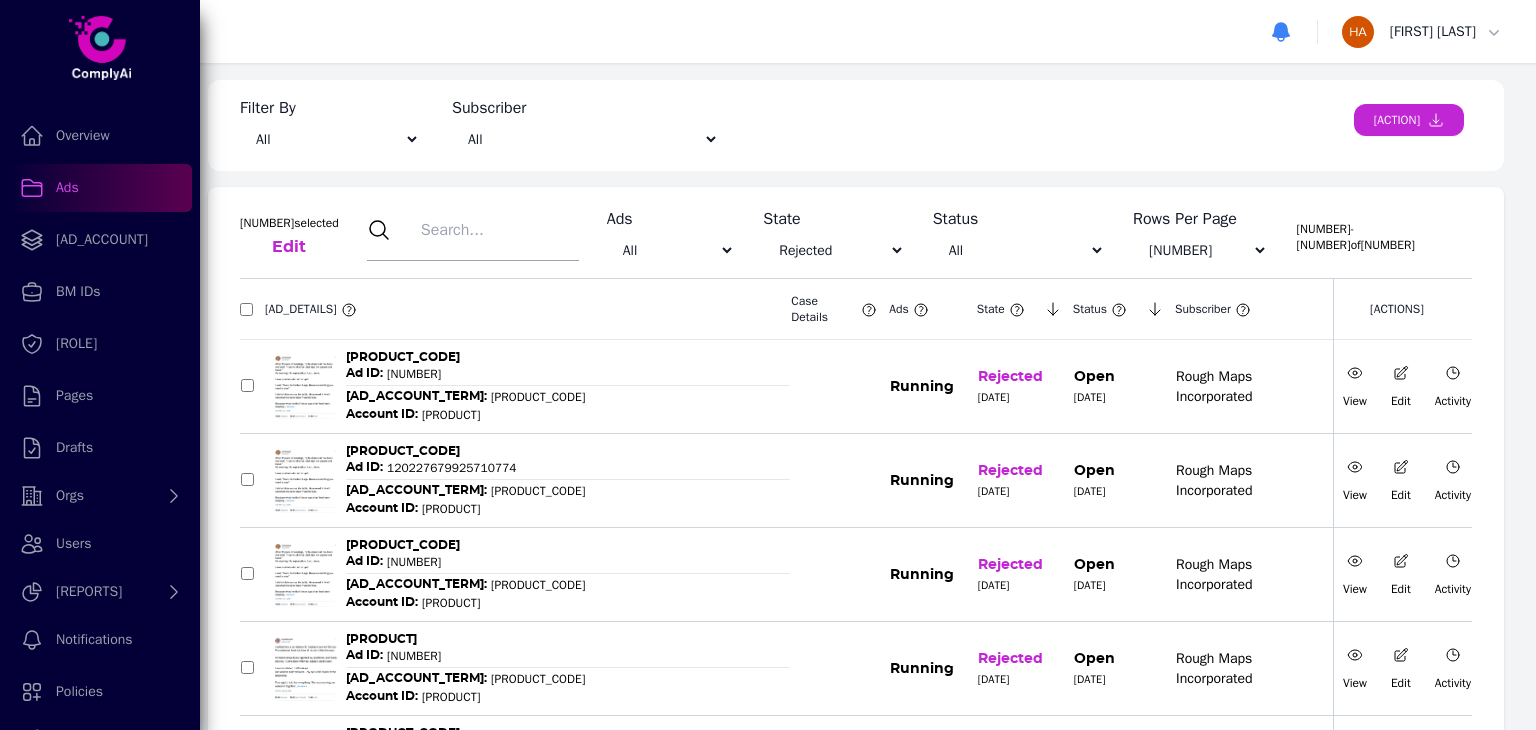 paste on "[NUMBER]" 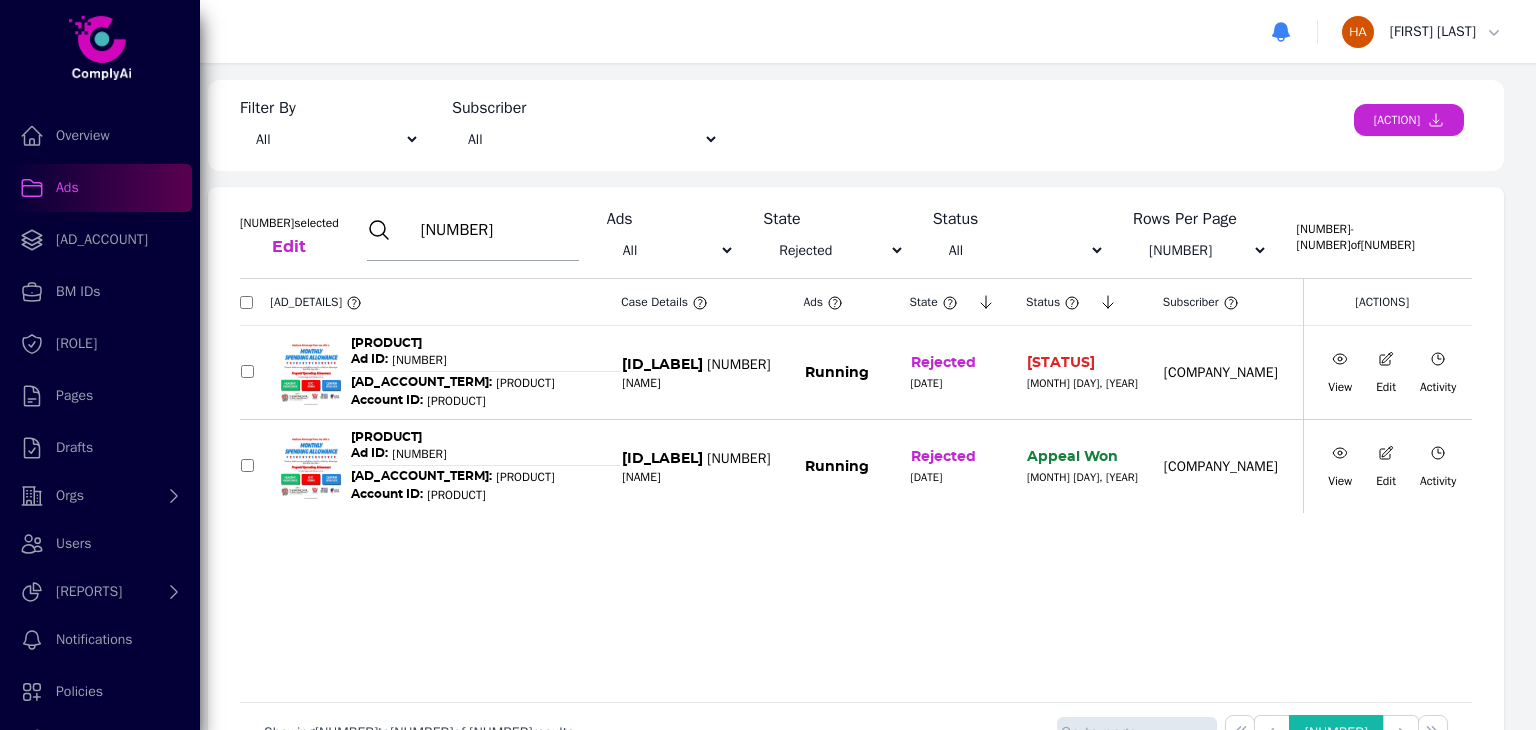 type on "[NUMBER]" 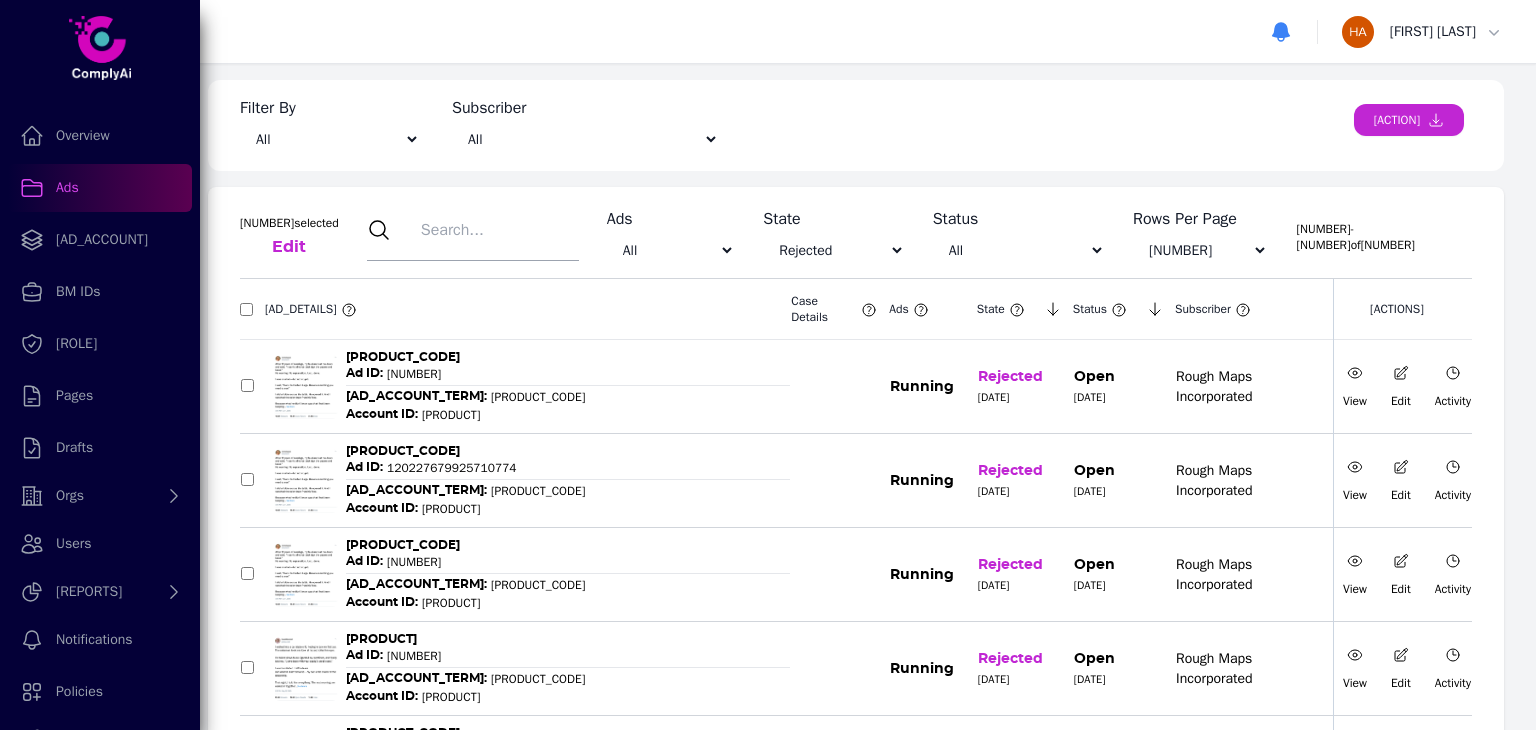 paste on "[NUMBER]" 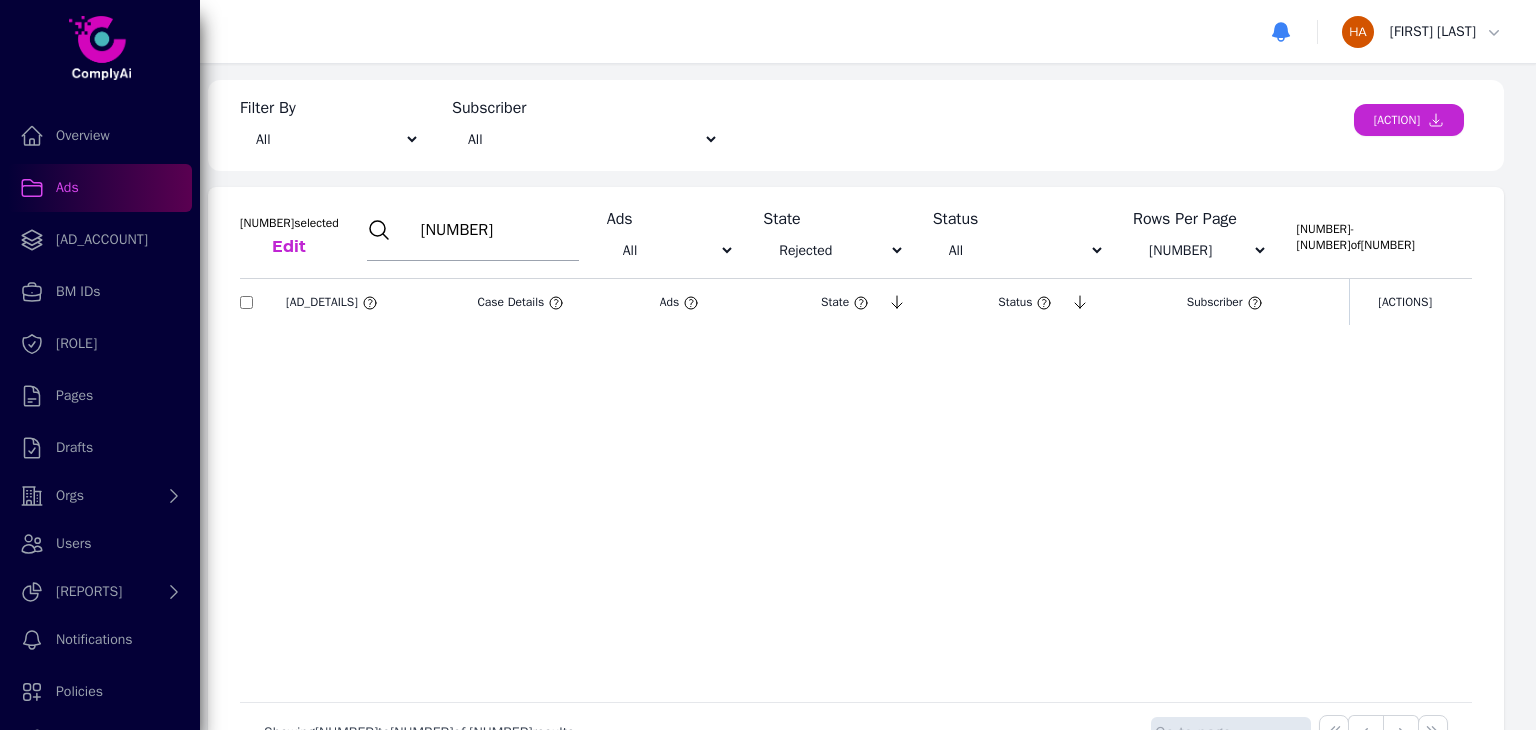 type on "[NUMBER]" 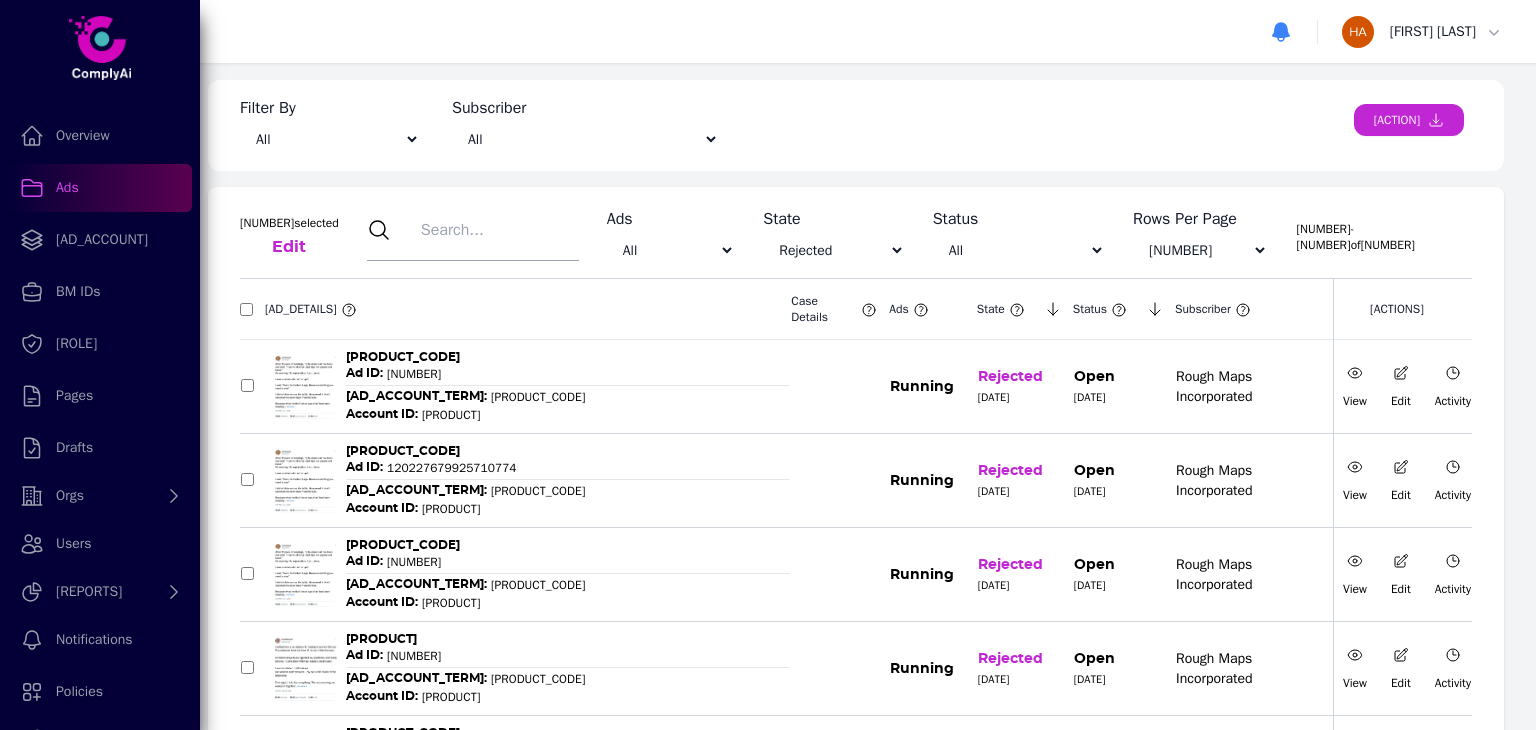 paste on "[NUMBER]" 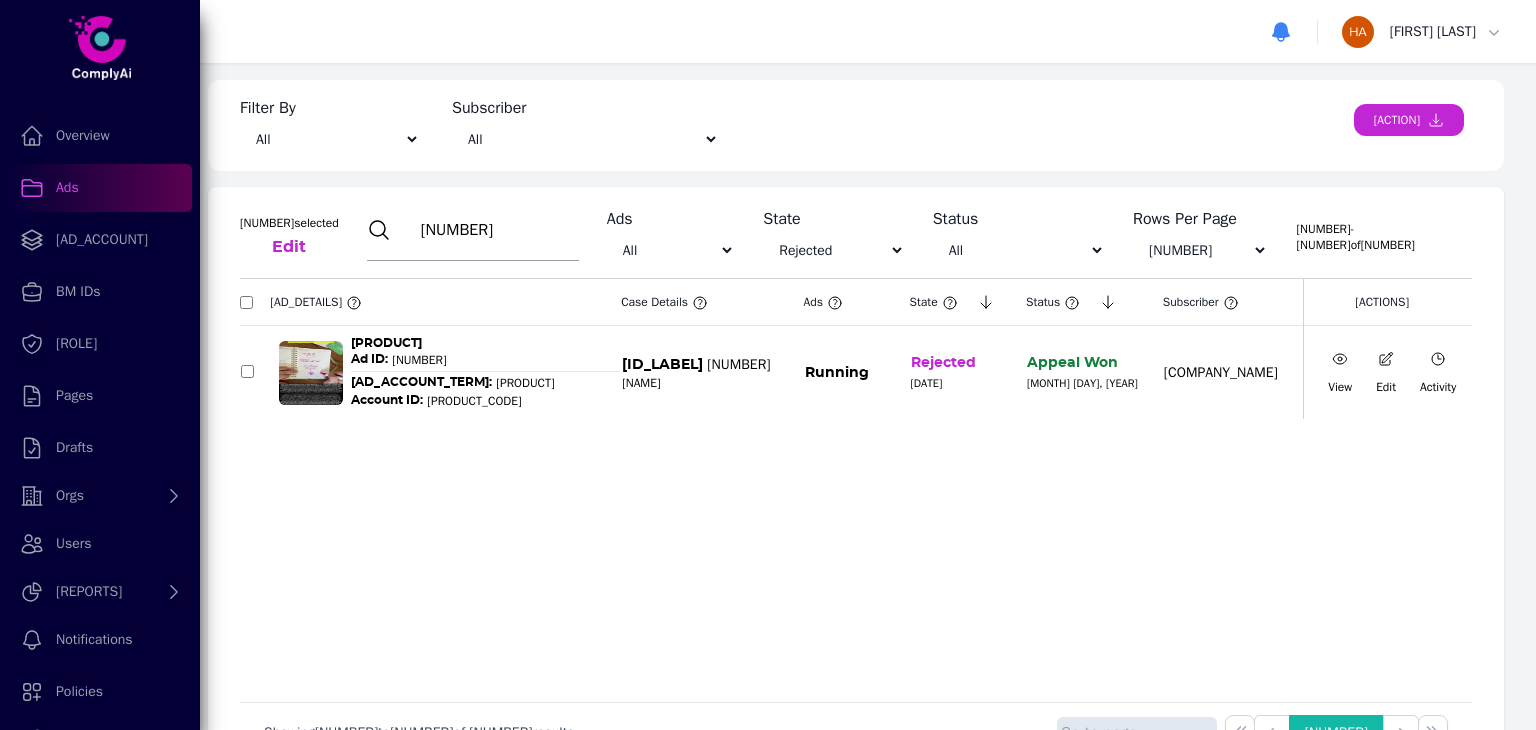 type on "[NUMBER]" 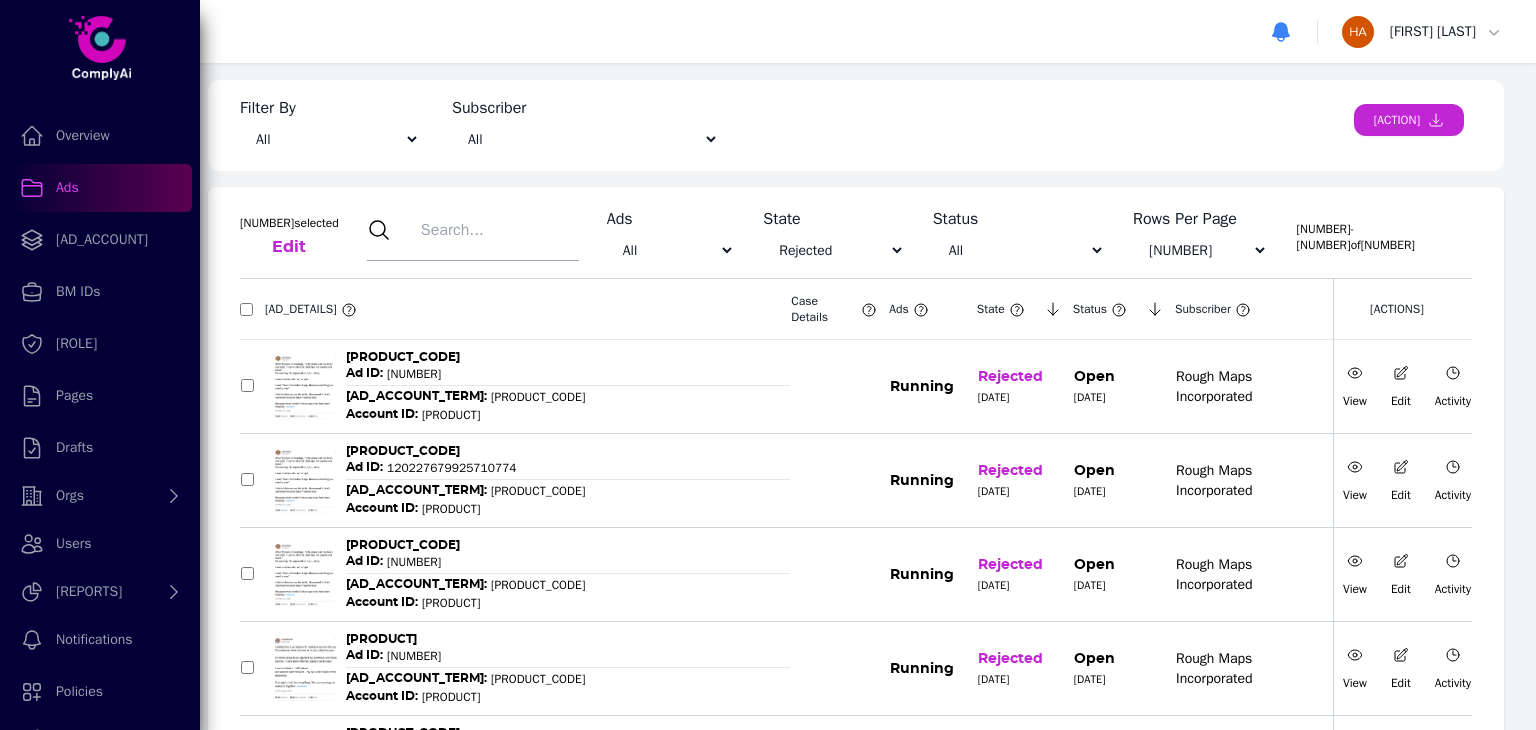 paste on "[NUMBER]" 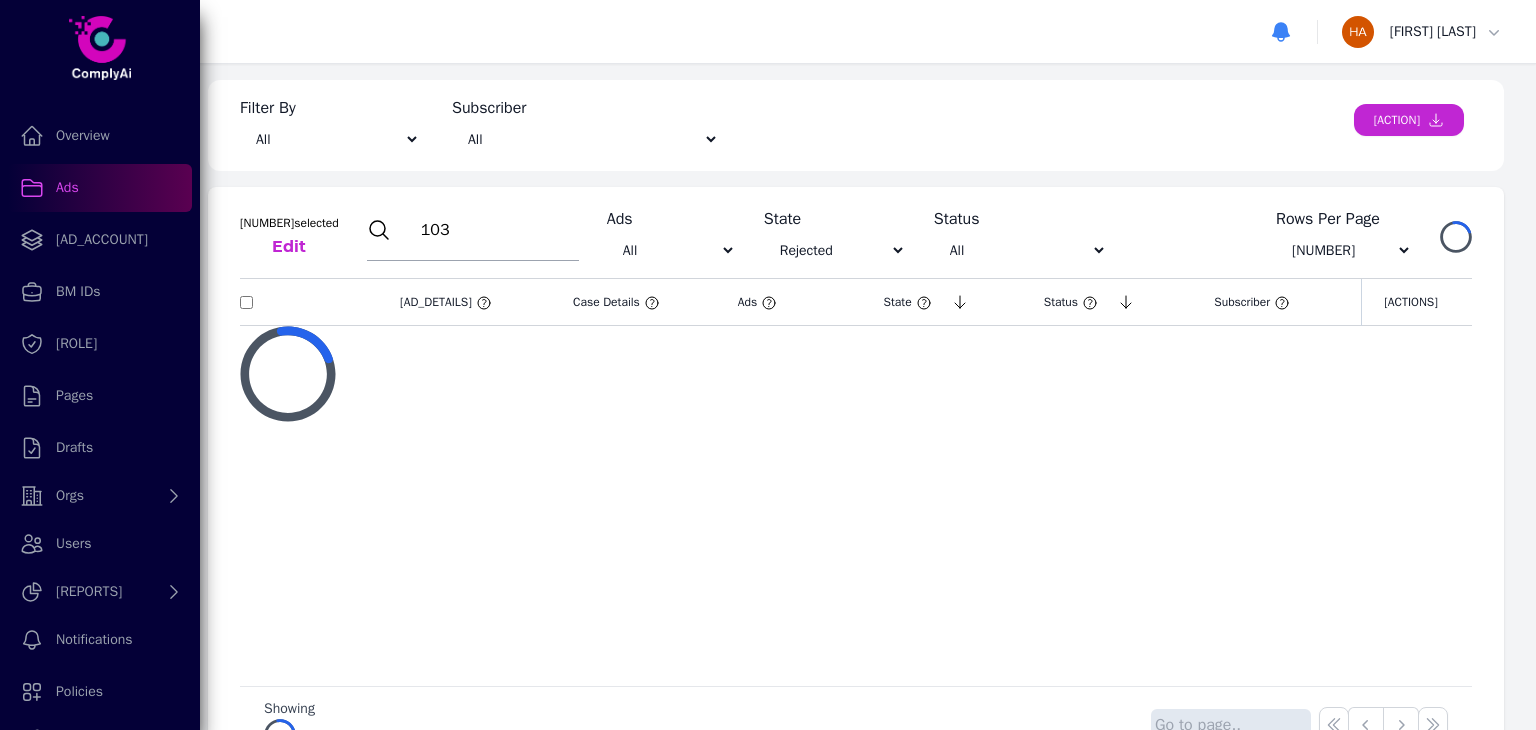 type on "[NUMBER]" 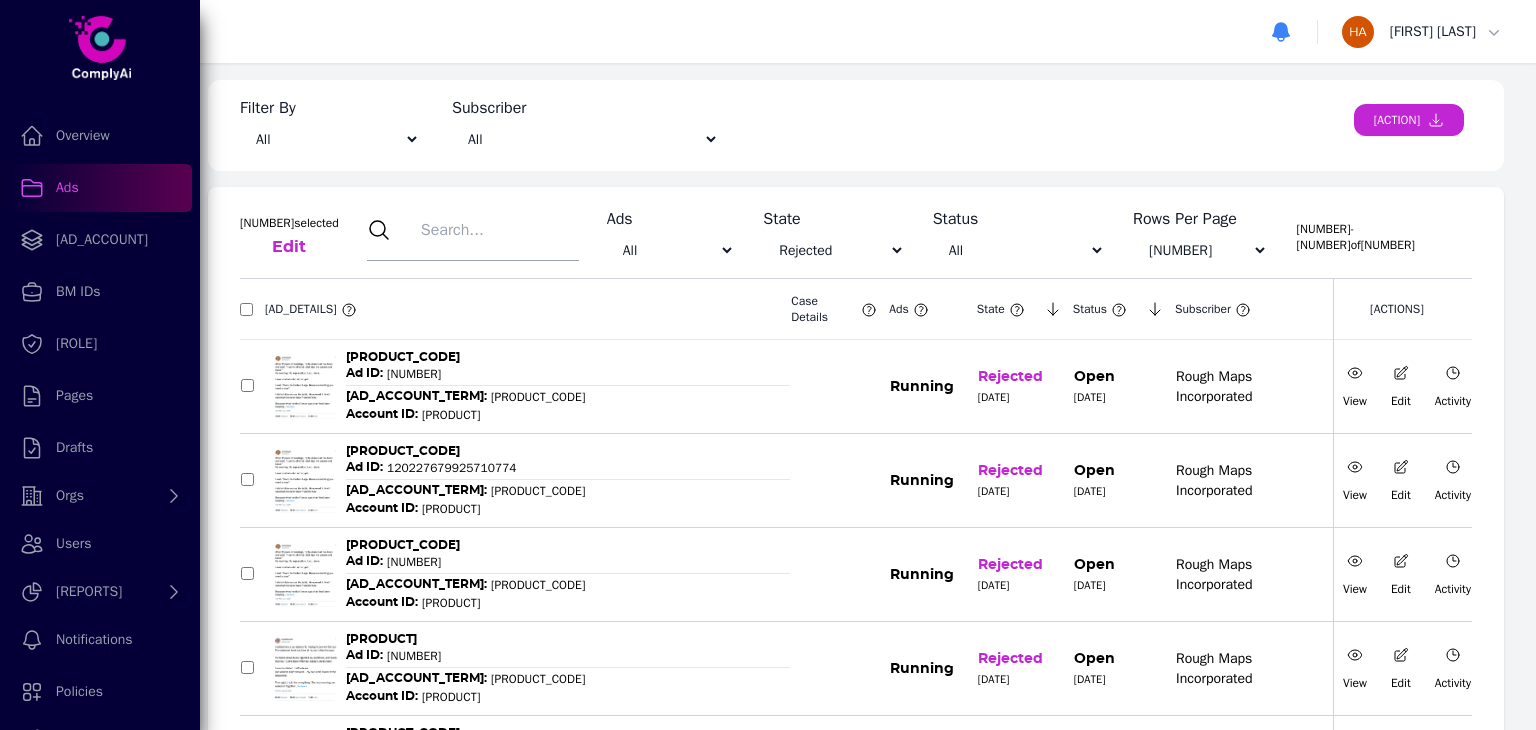 paste on "[NUMBER]" 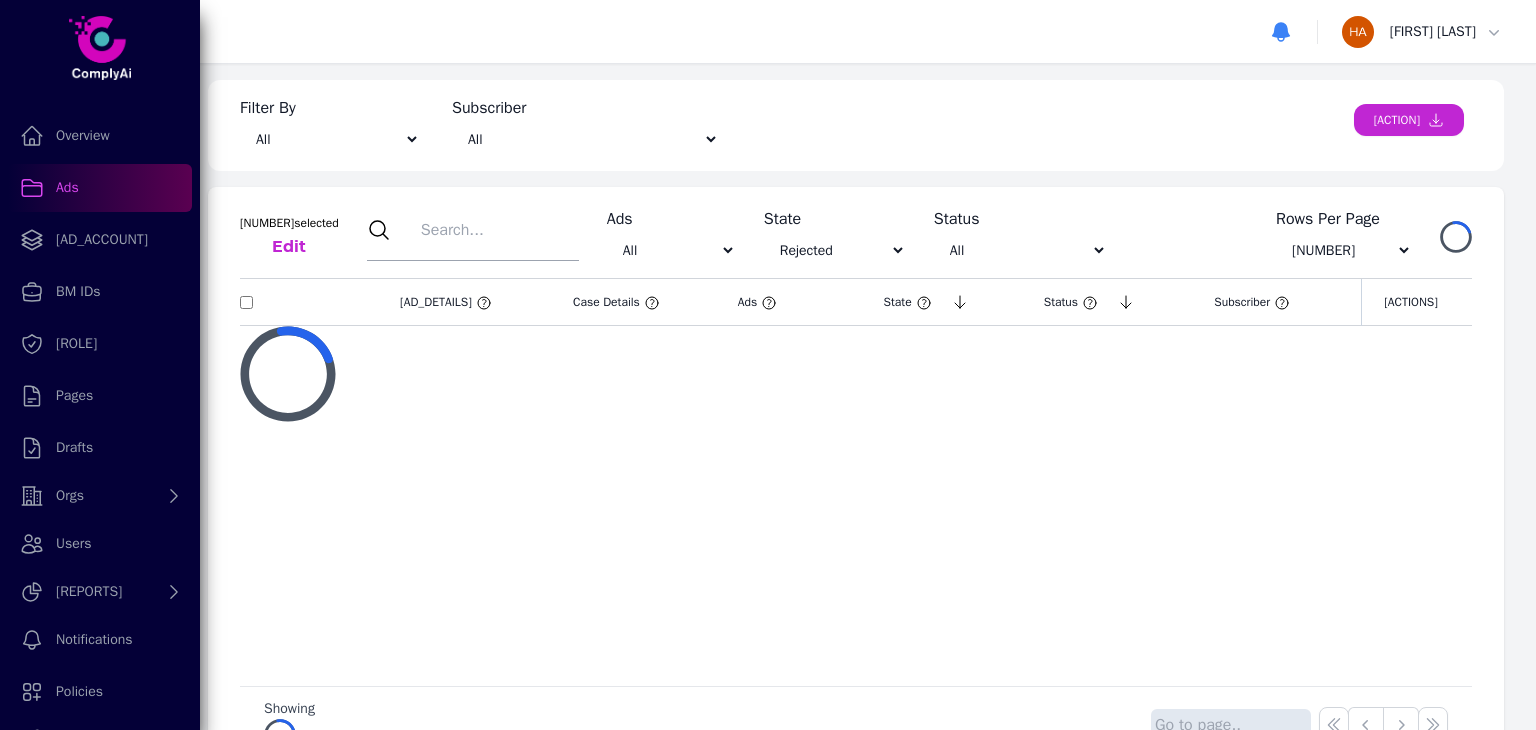 paste on "[NUMBER]" 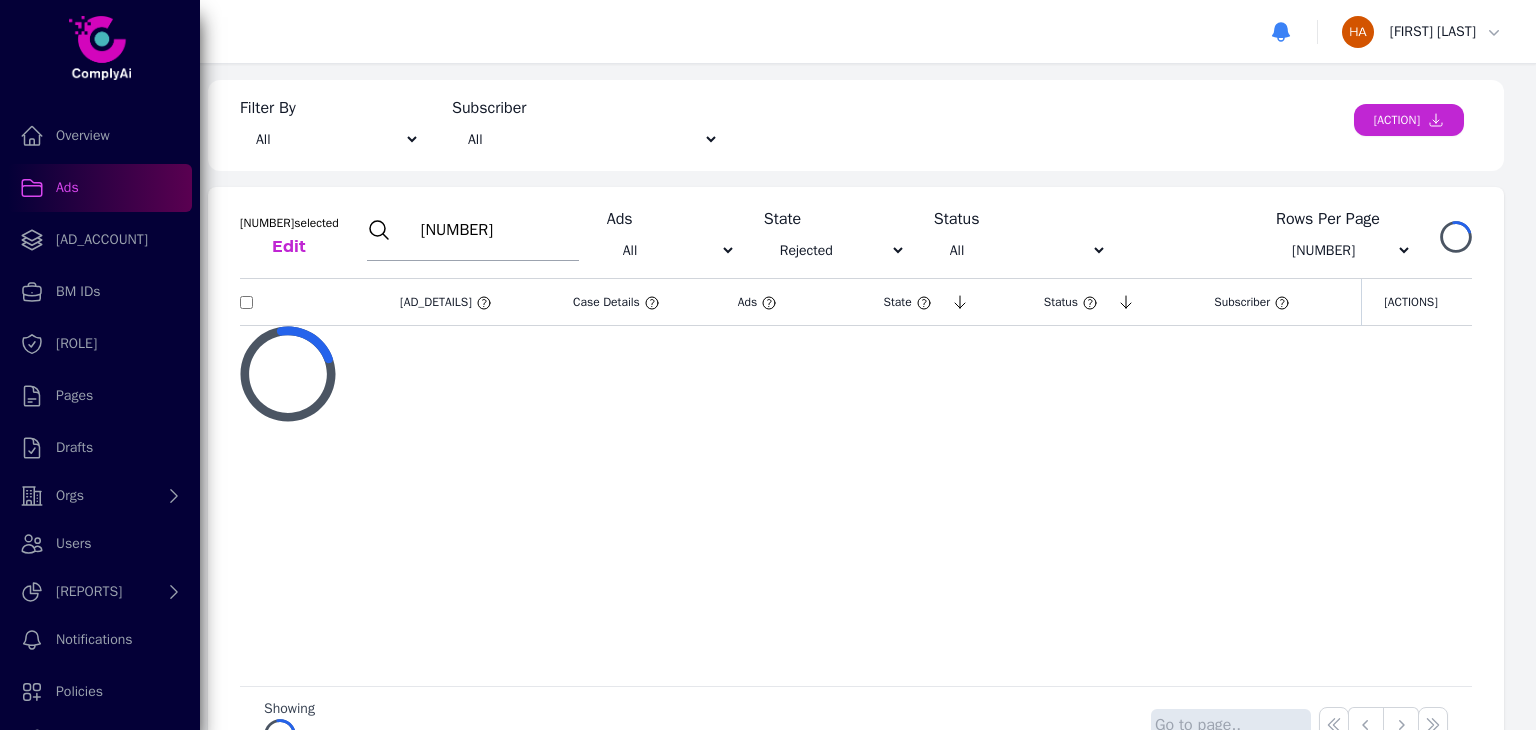 type on "[NUMBER]" 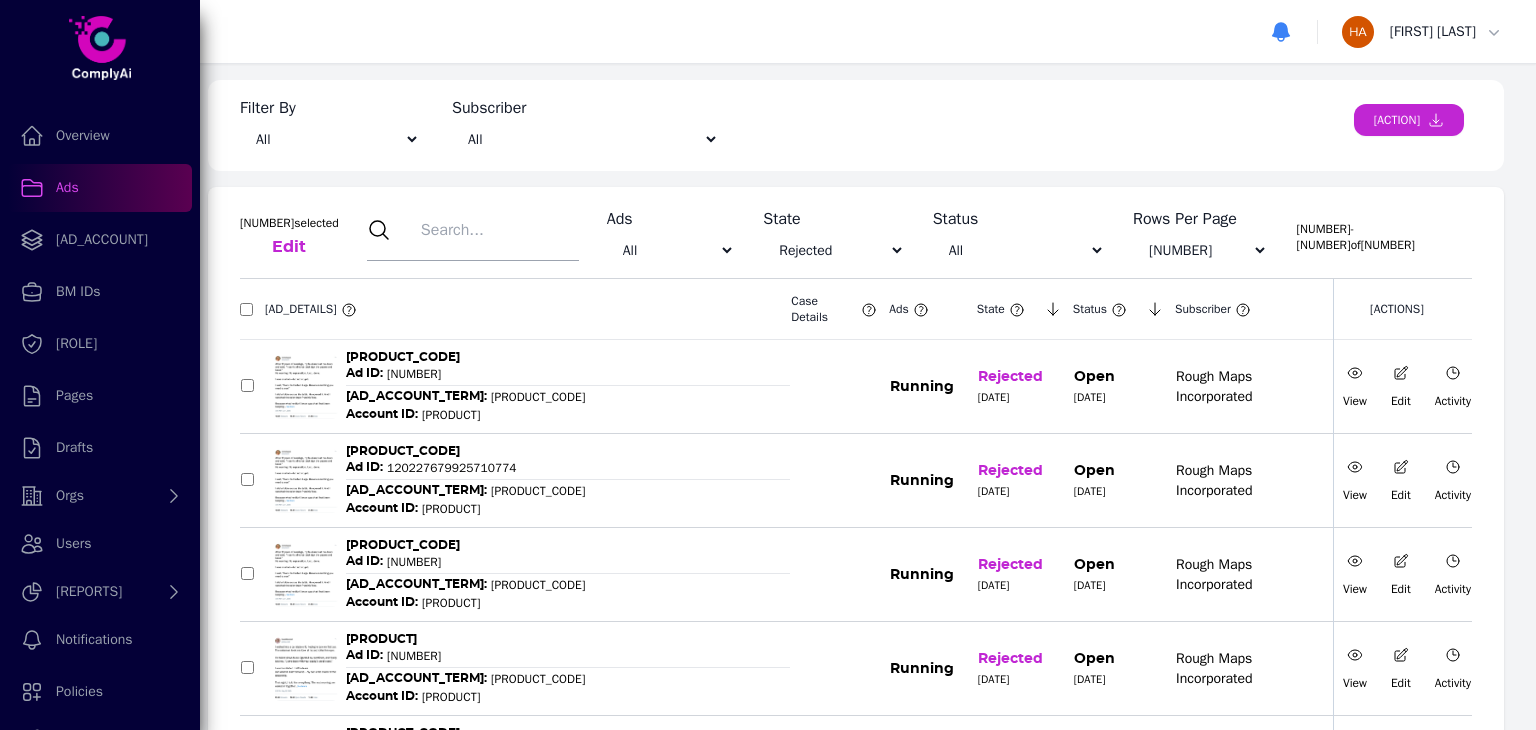 paste on "[NUMBER]" 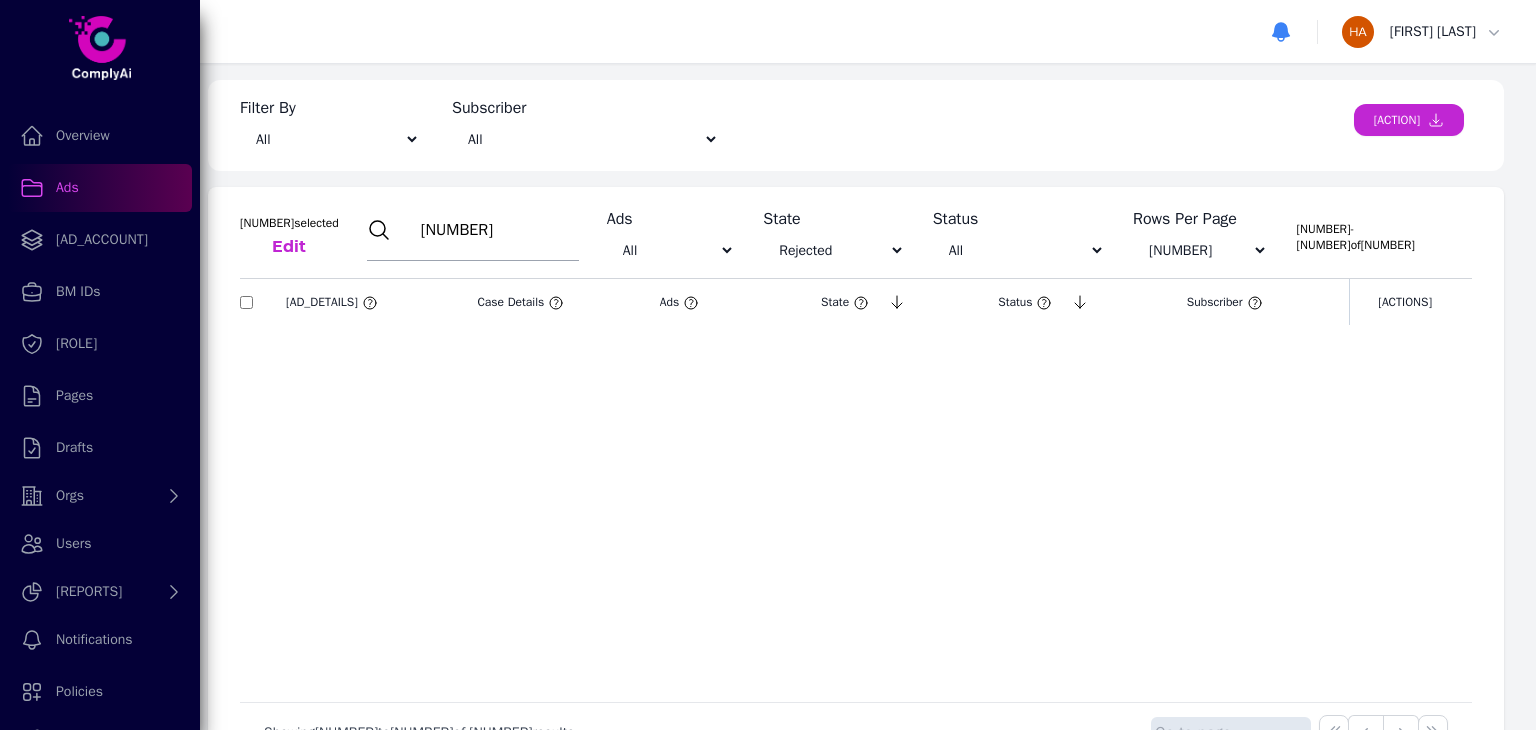 type on "[NUMBER]" 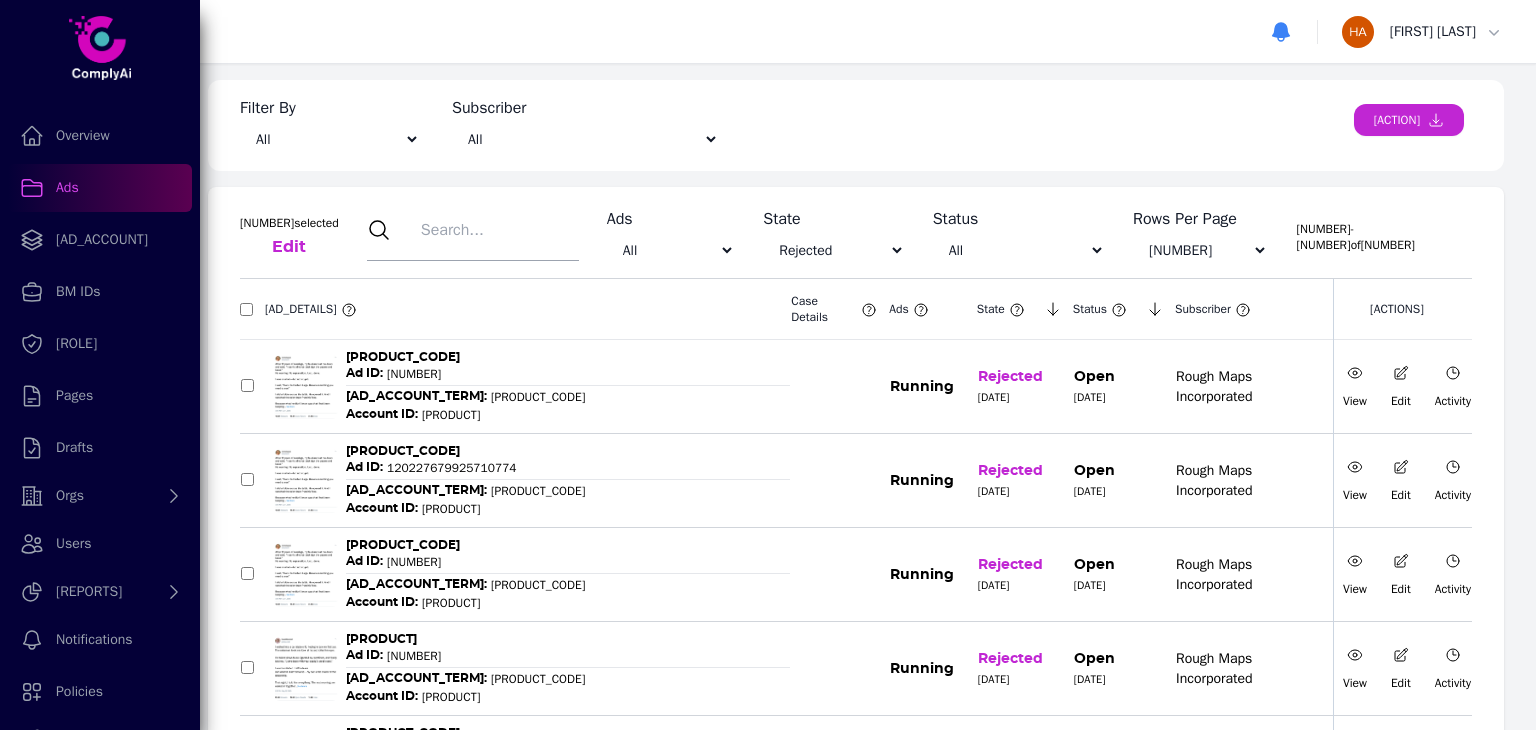 paste on "[NUMBER]" 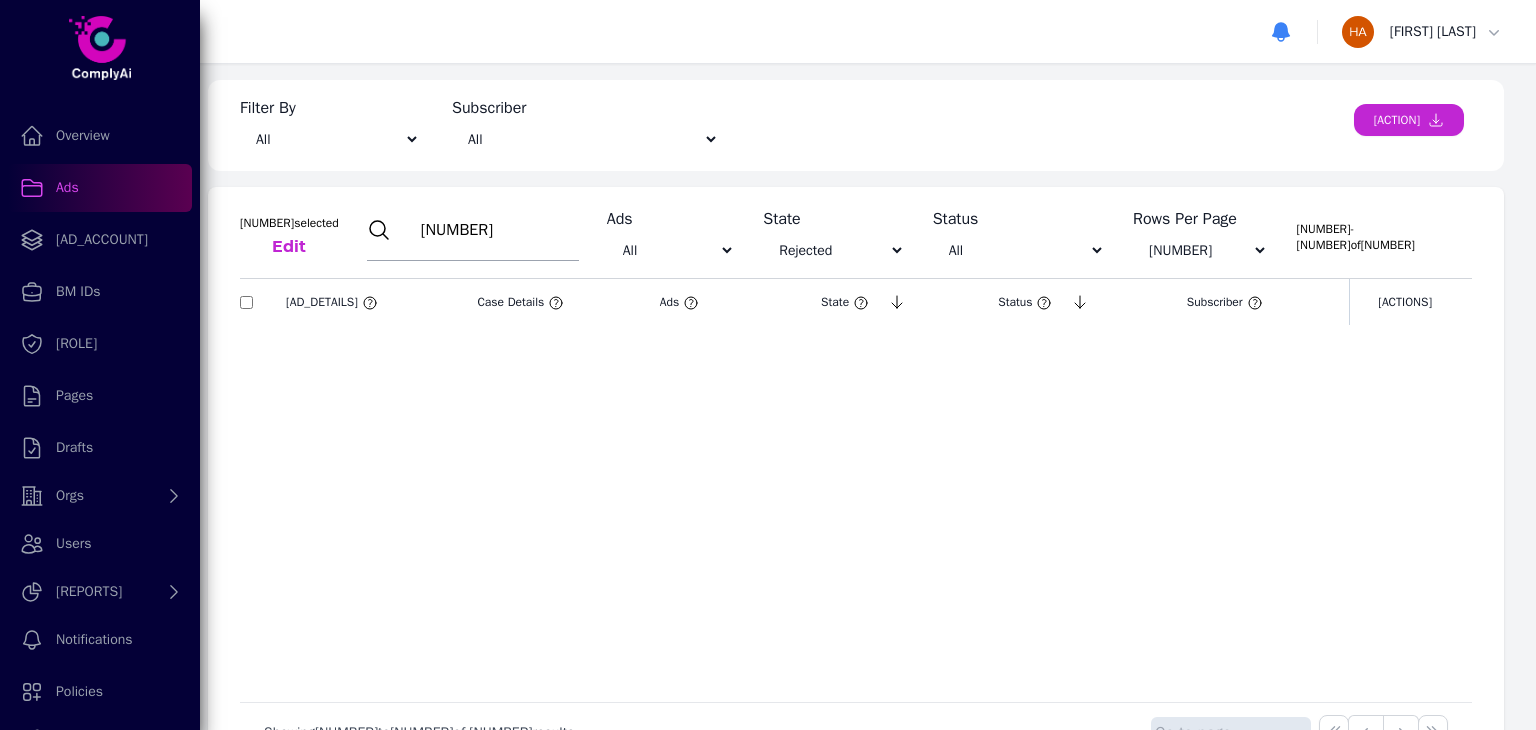 type on "[NUMBER]" 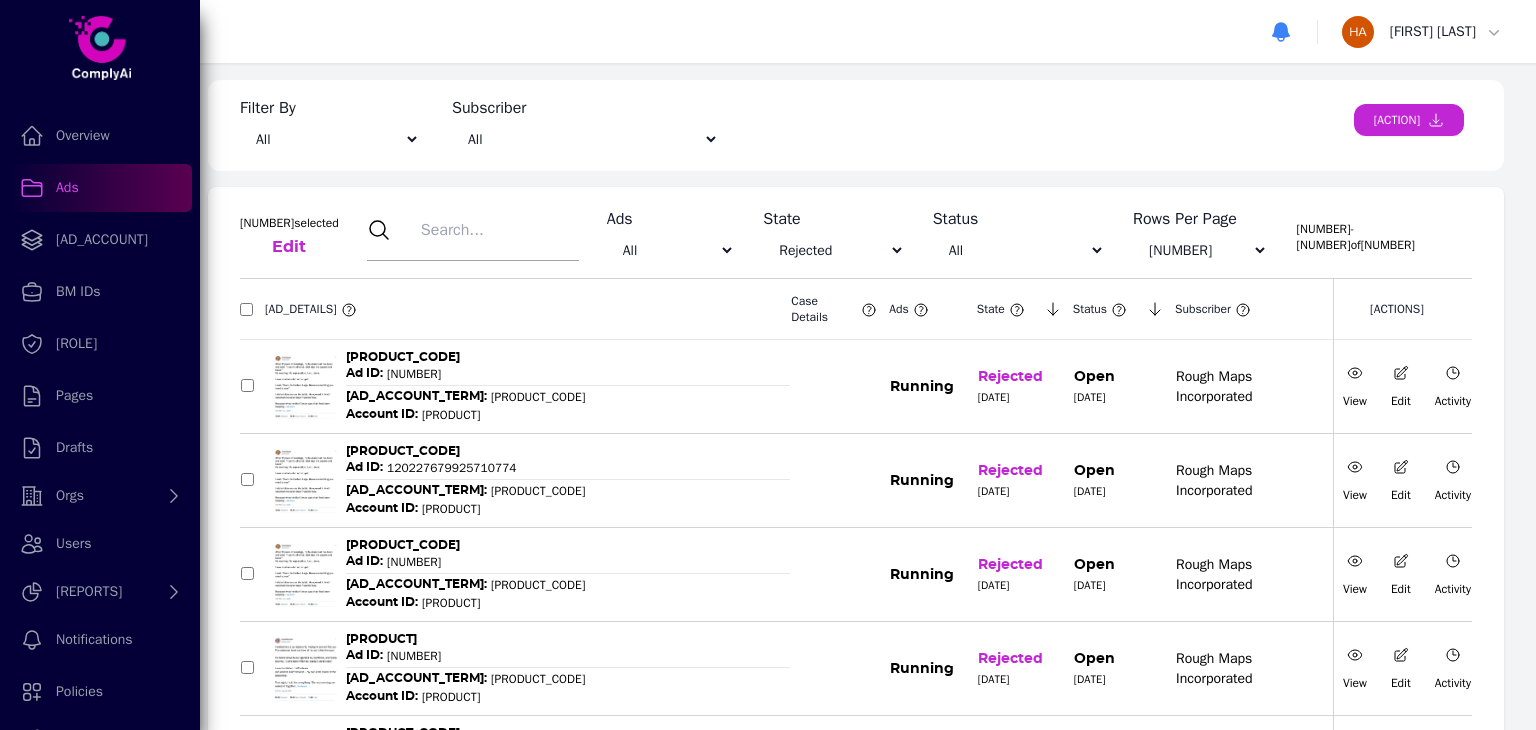paste on "[NUMBER]" 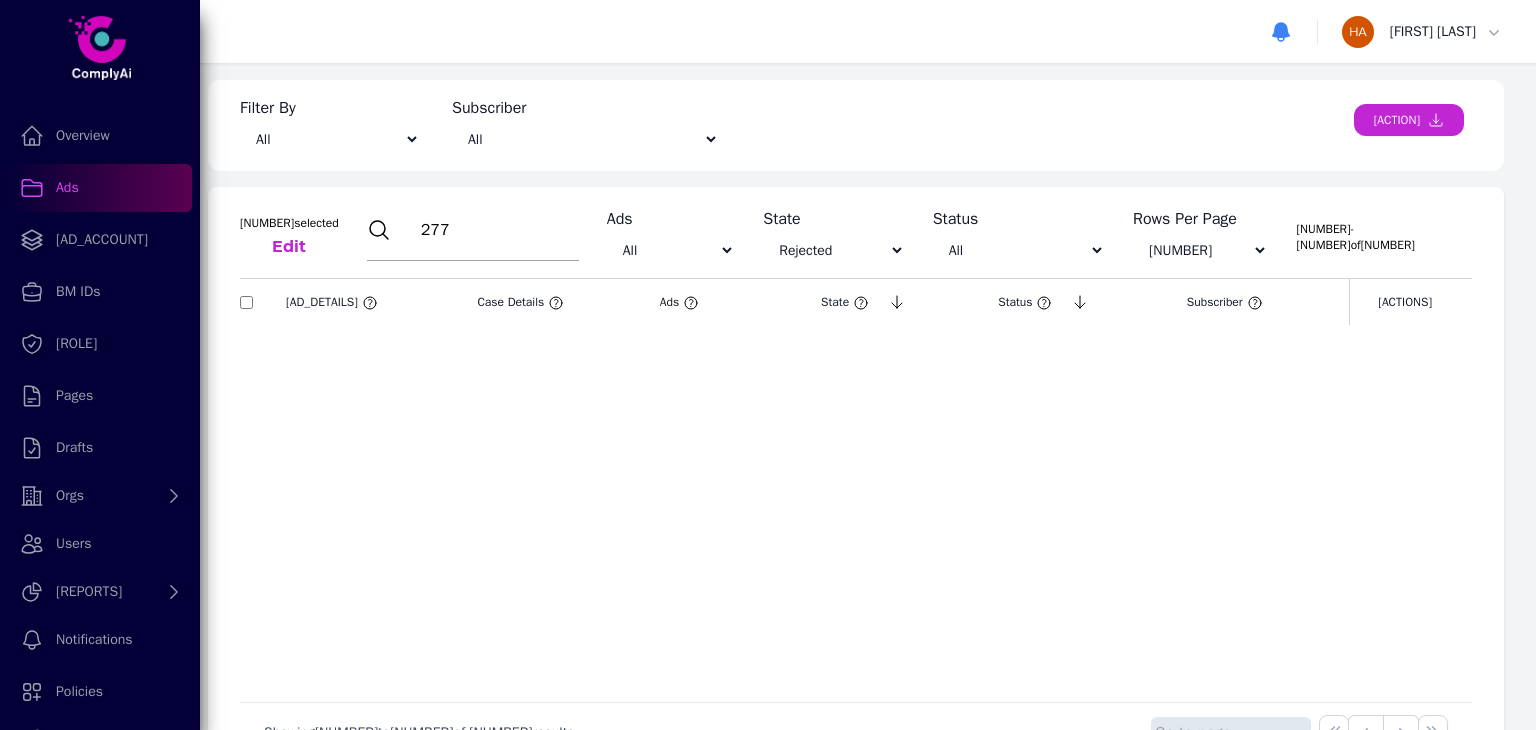 type on "27" 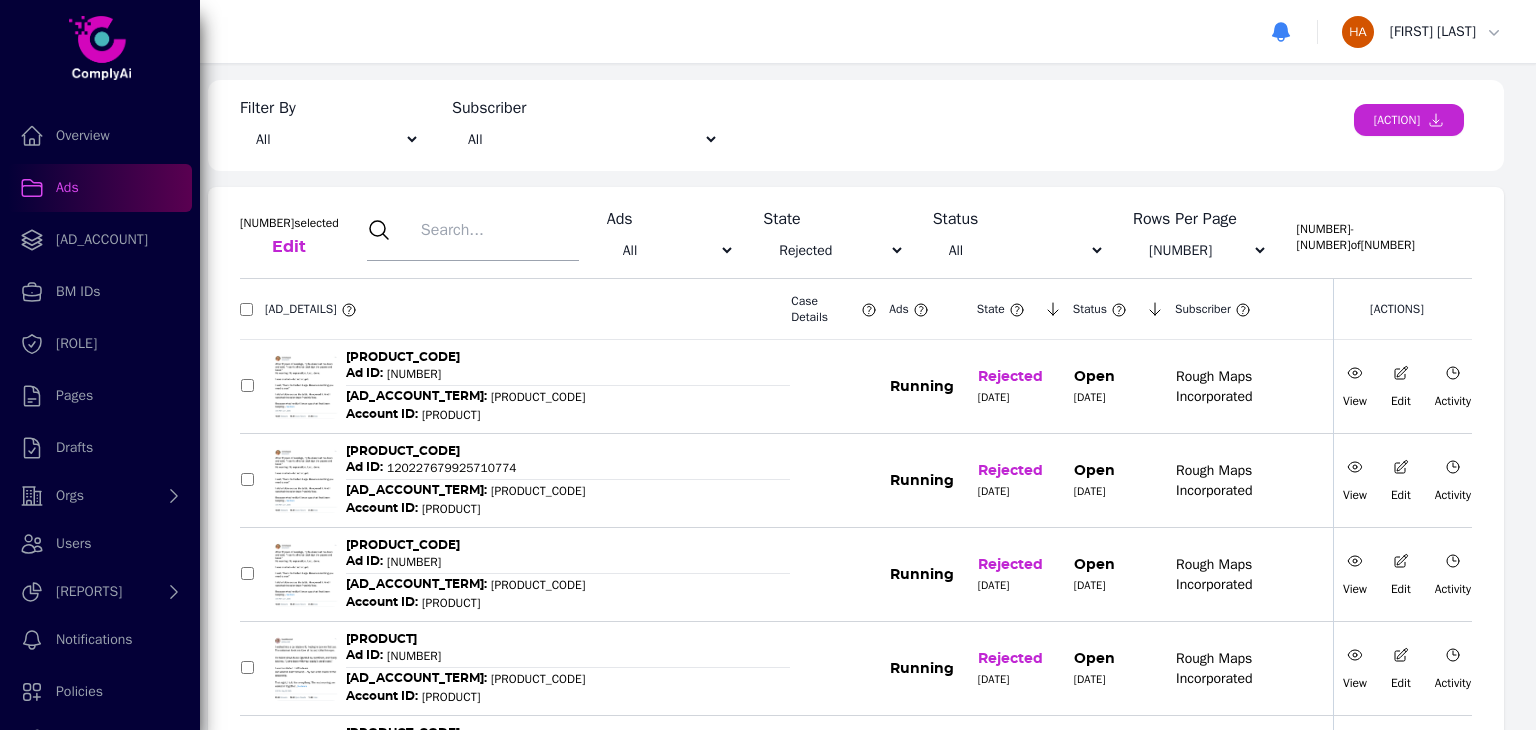 paste on "[NUMBER]" 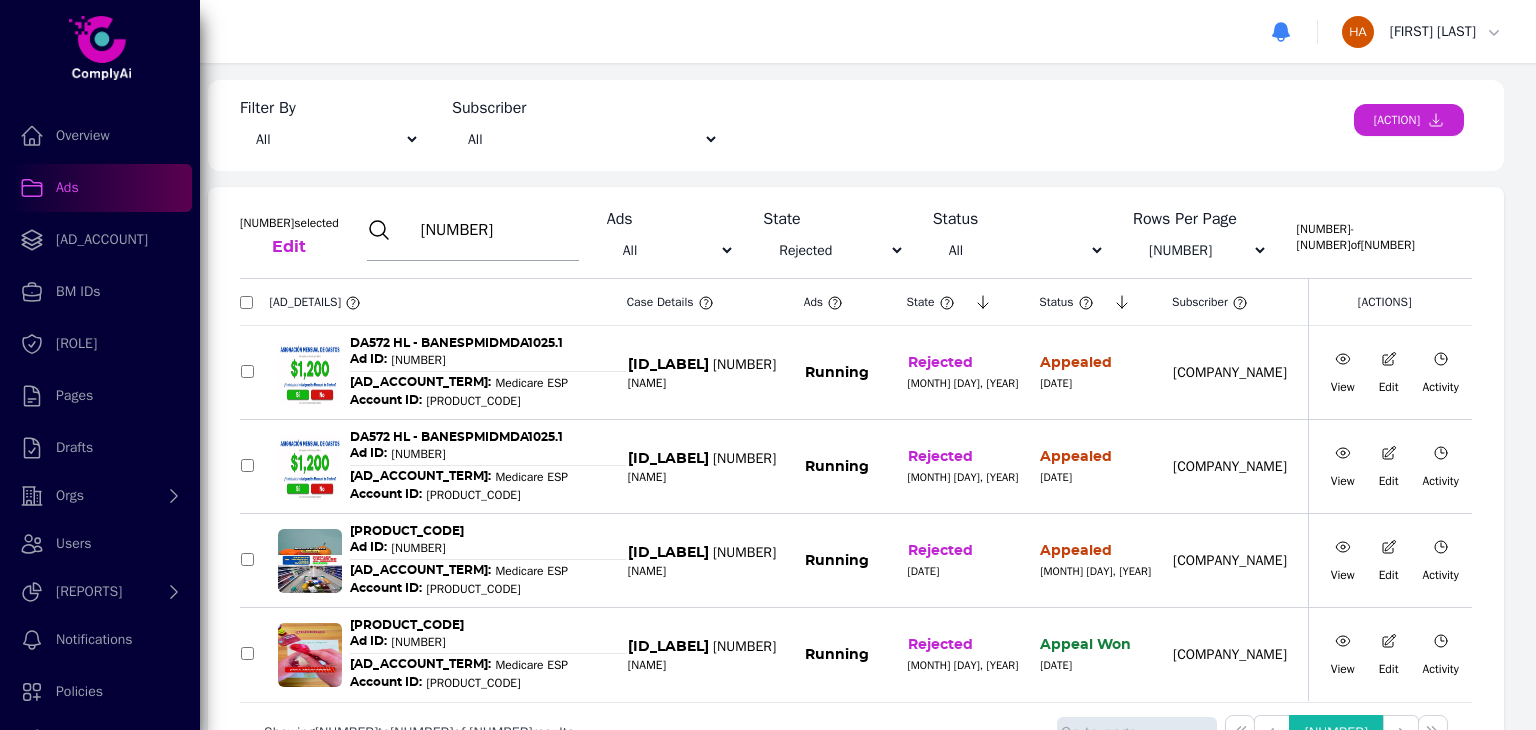 type on "[NUMBER]" 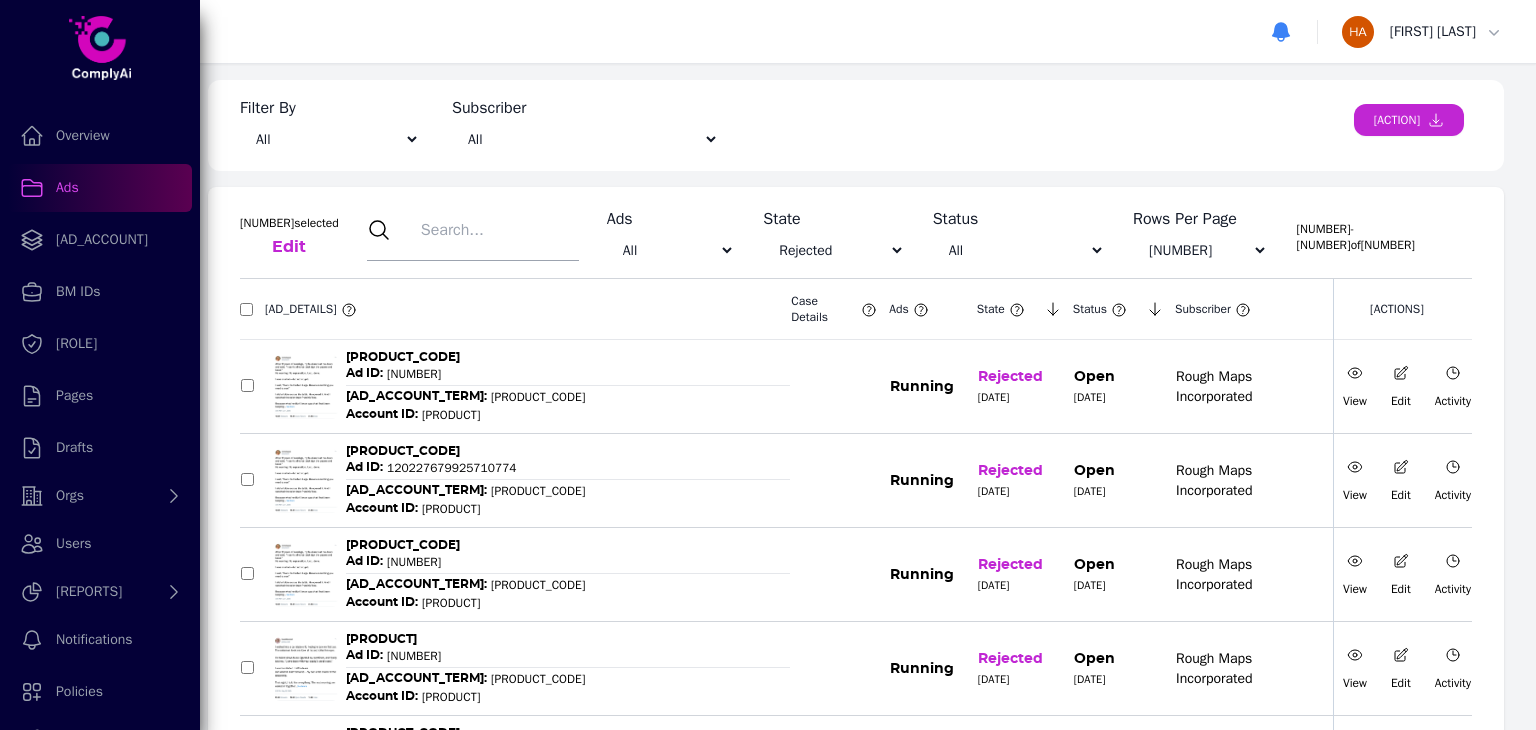 paste on "[NUMBER]" 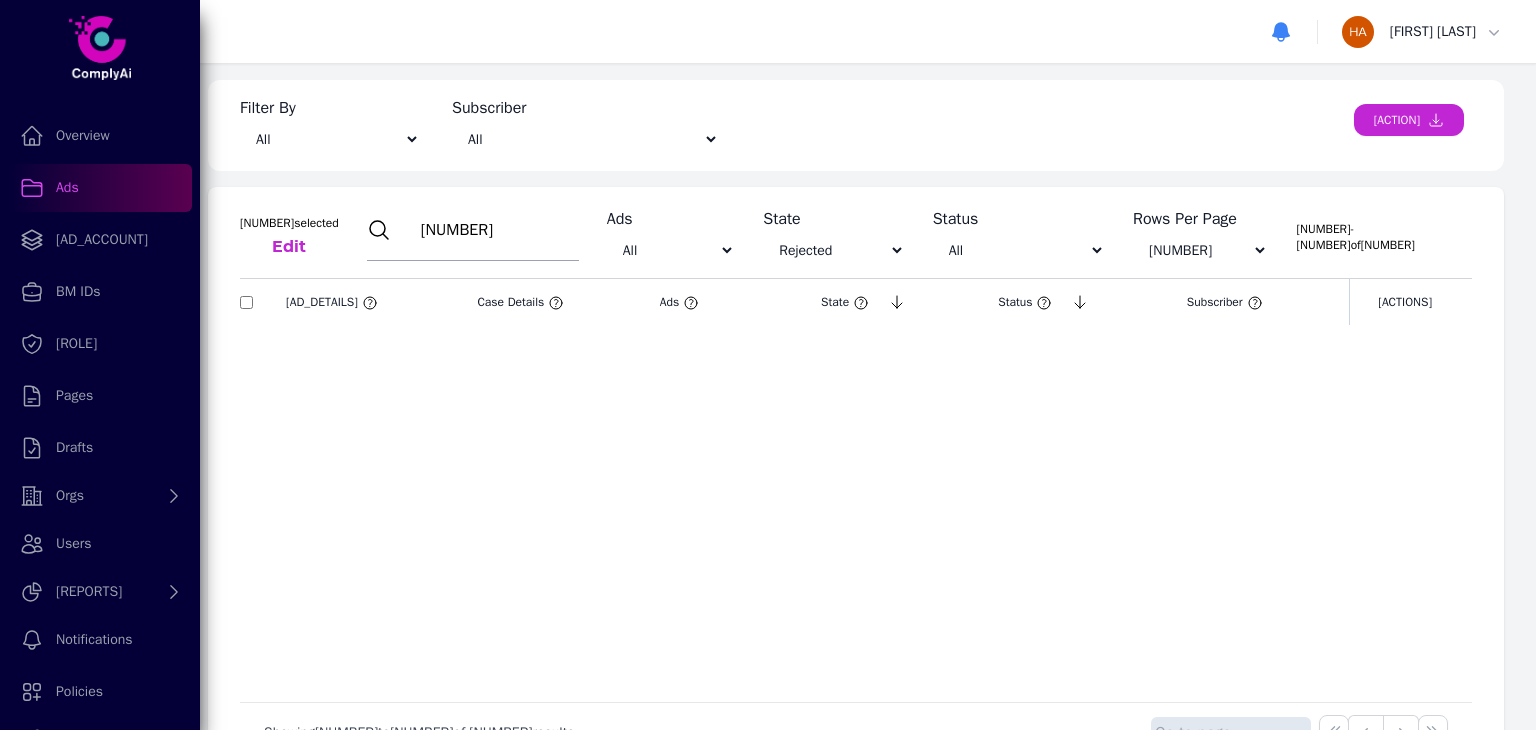 type on "[NUMBER]" 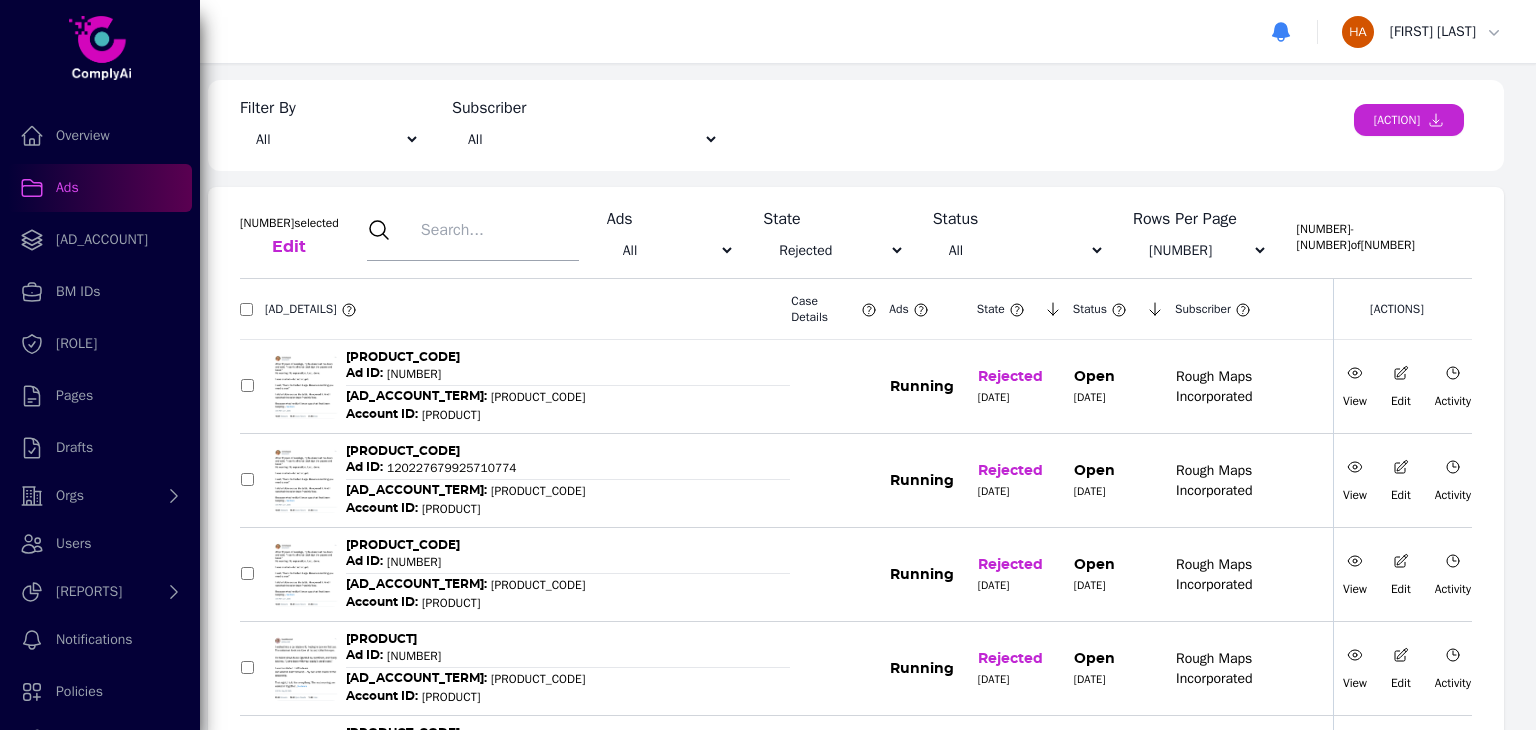 paste on "[NUMBER]" 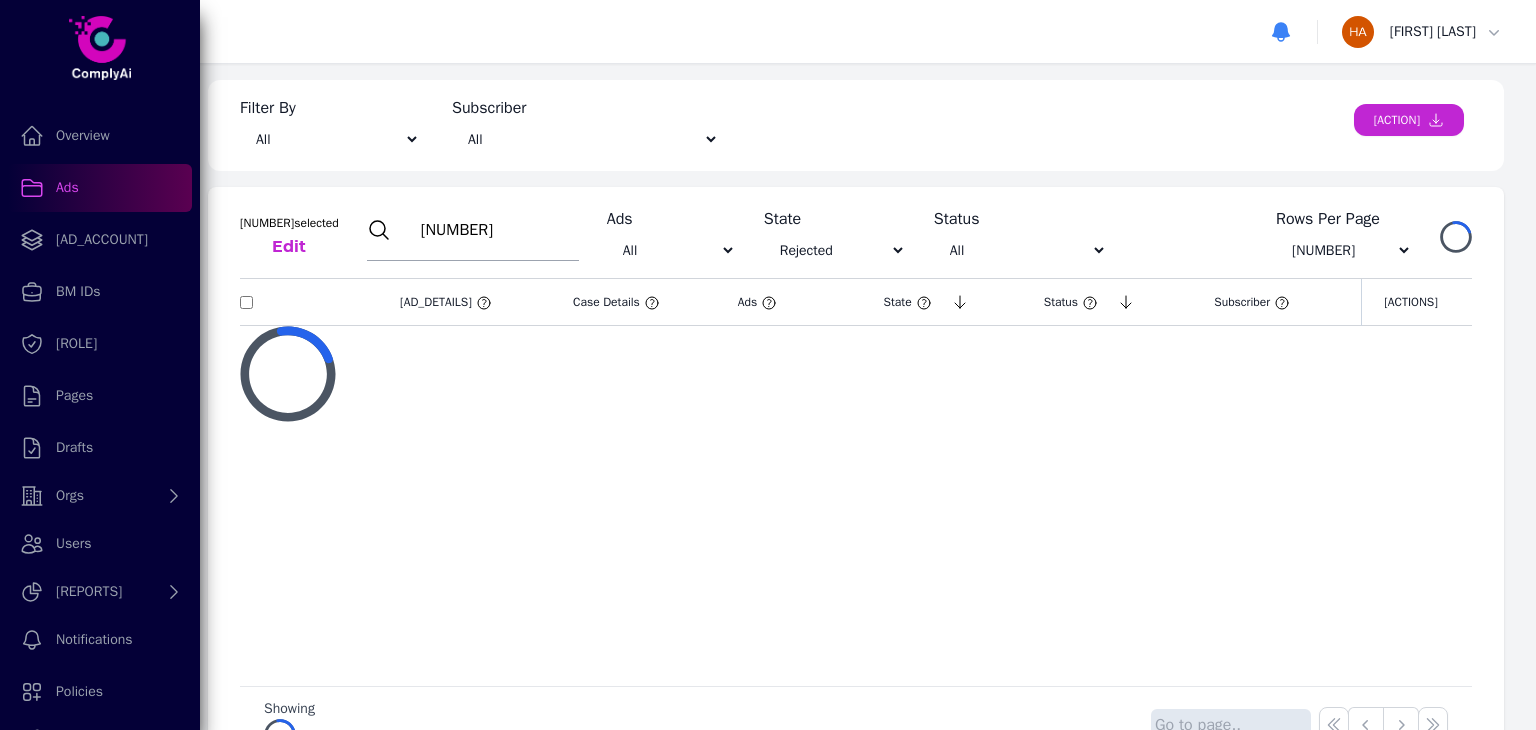 type on "[NUMBER]" 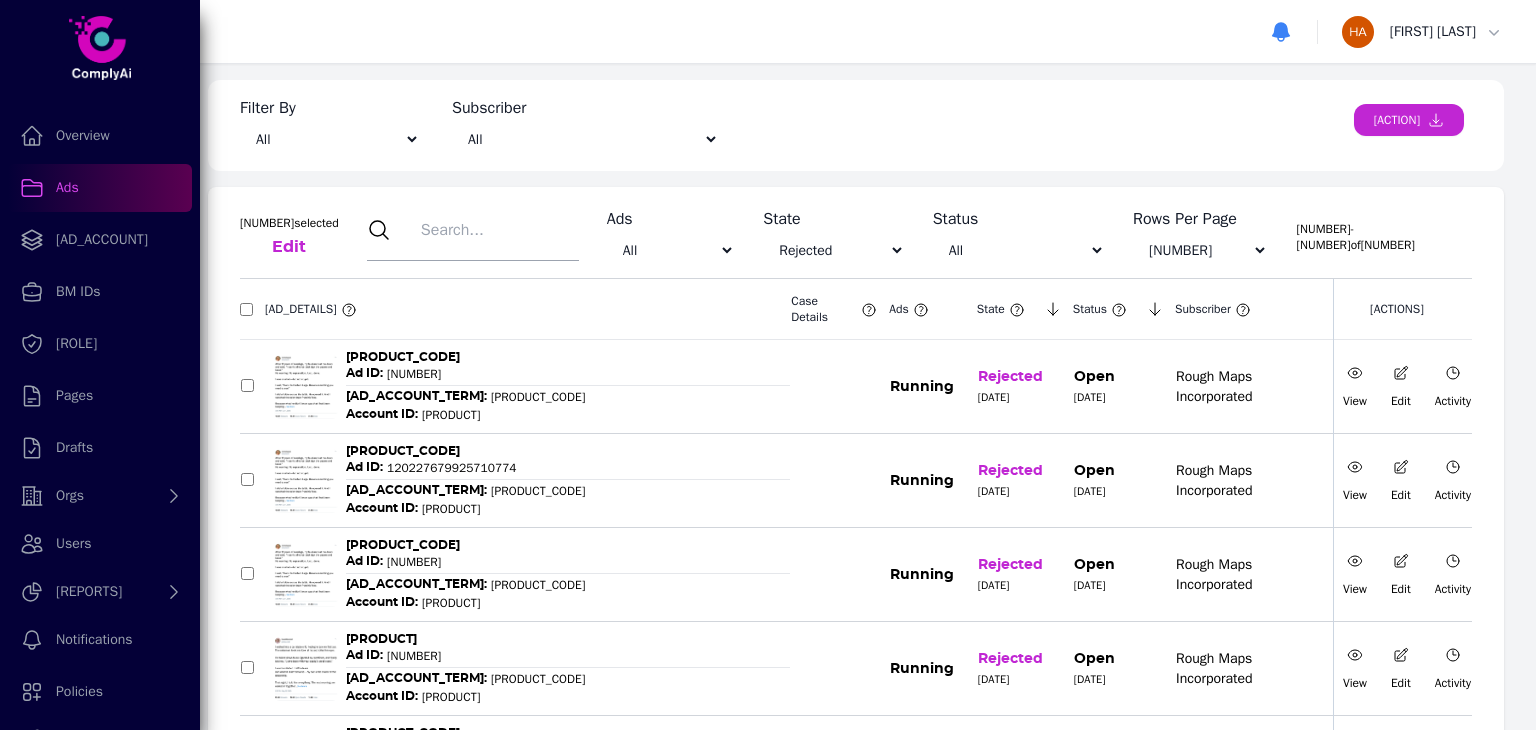 paste on "[NUMBER]" 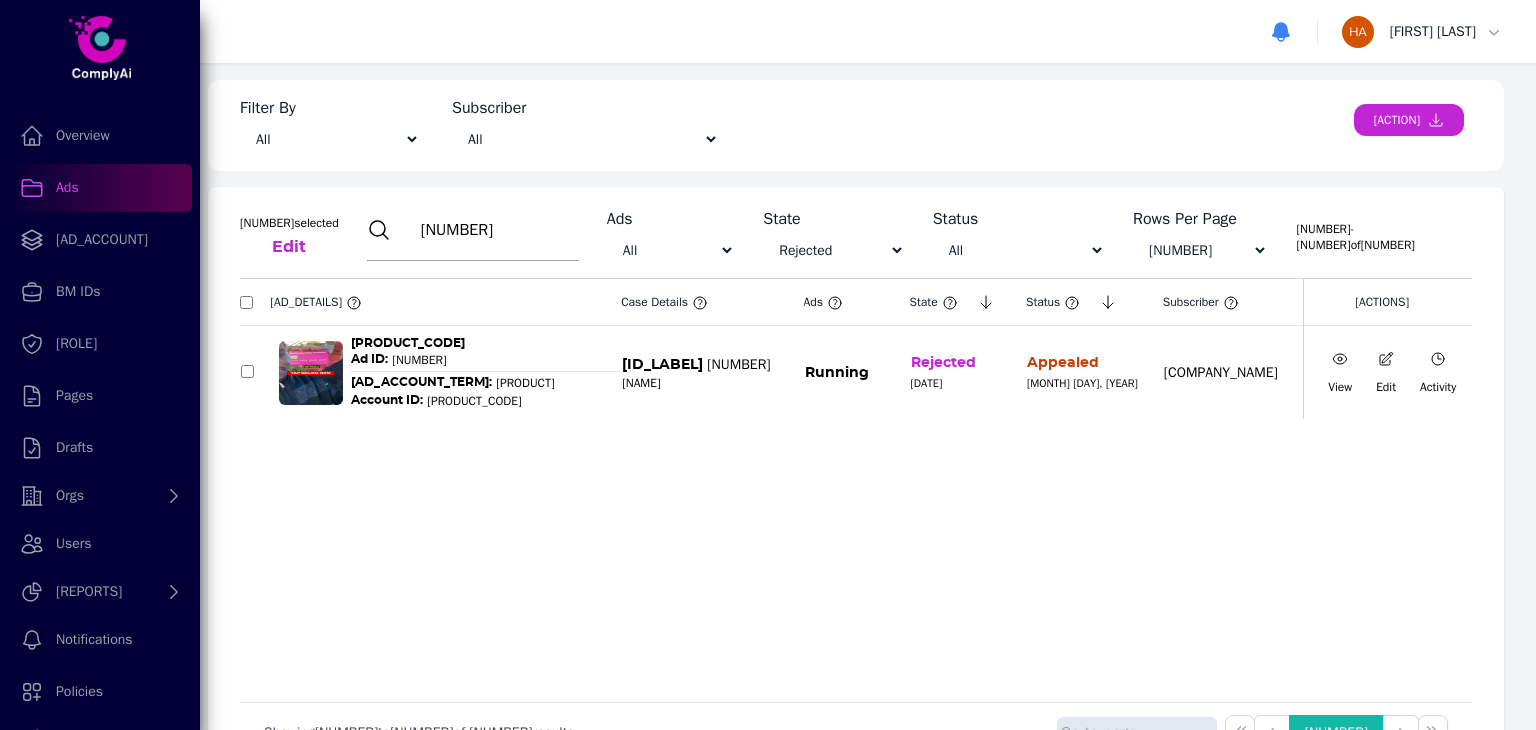 type on "[NUMBER]" 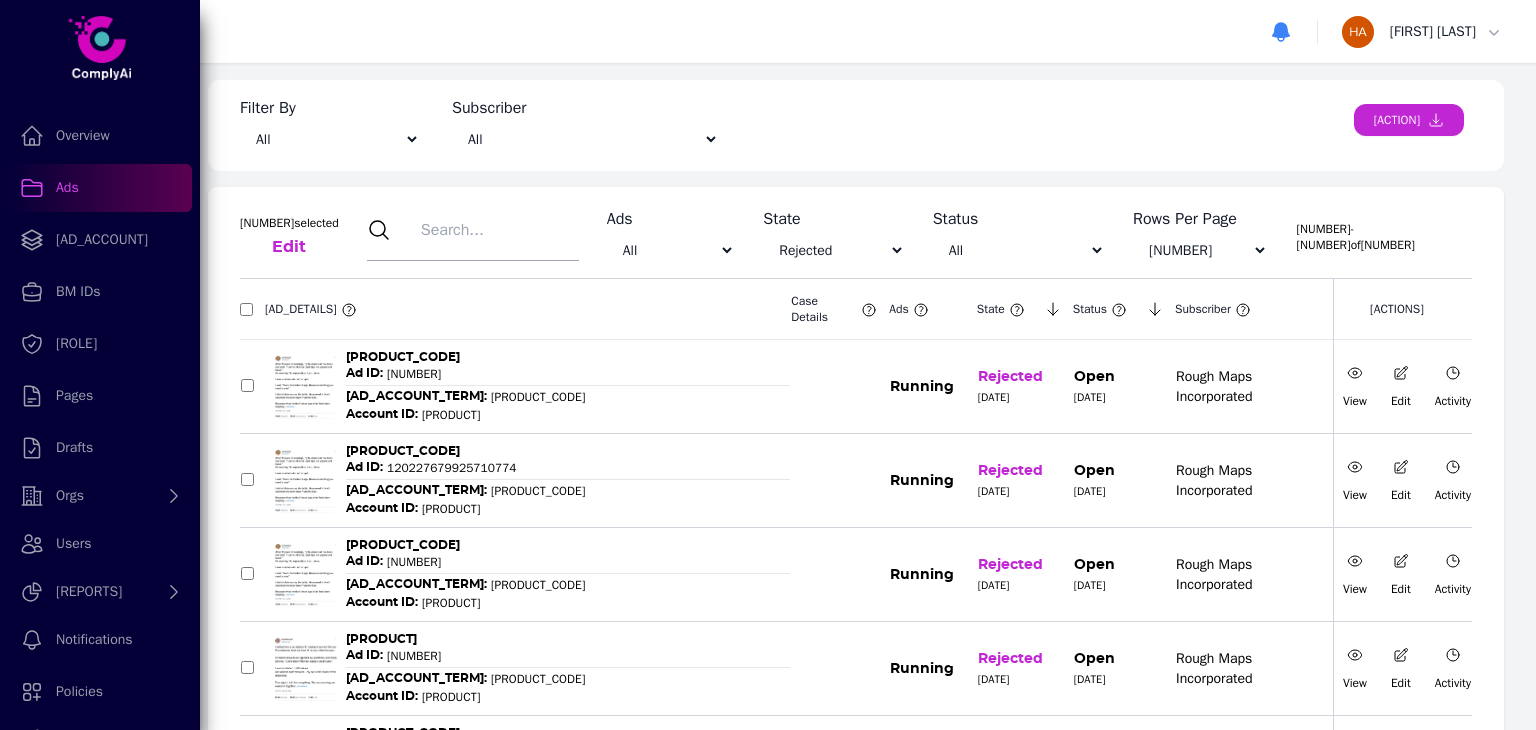 paste on "[NUMBER]" 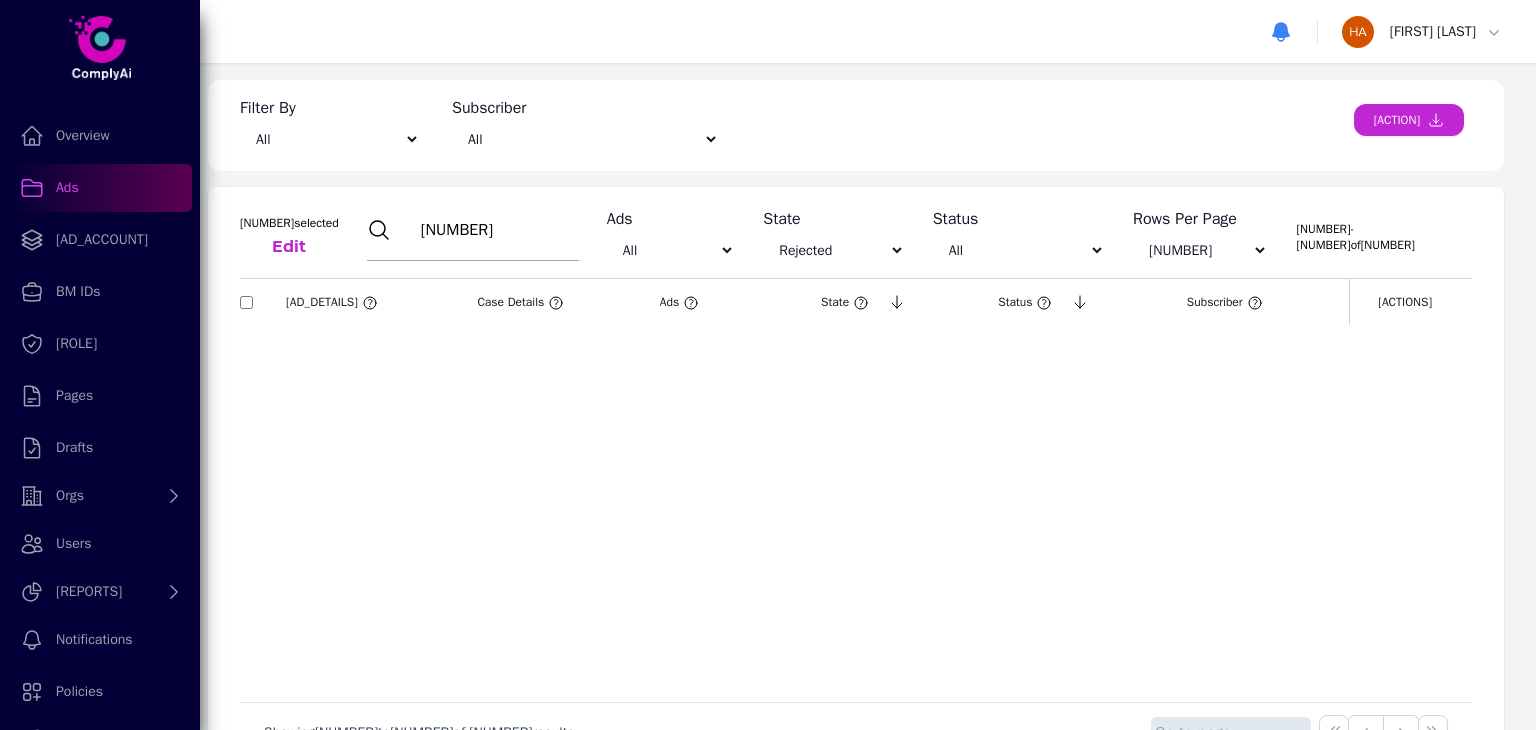 type on "[NUMBER]" 